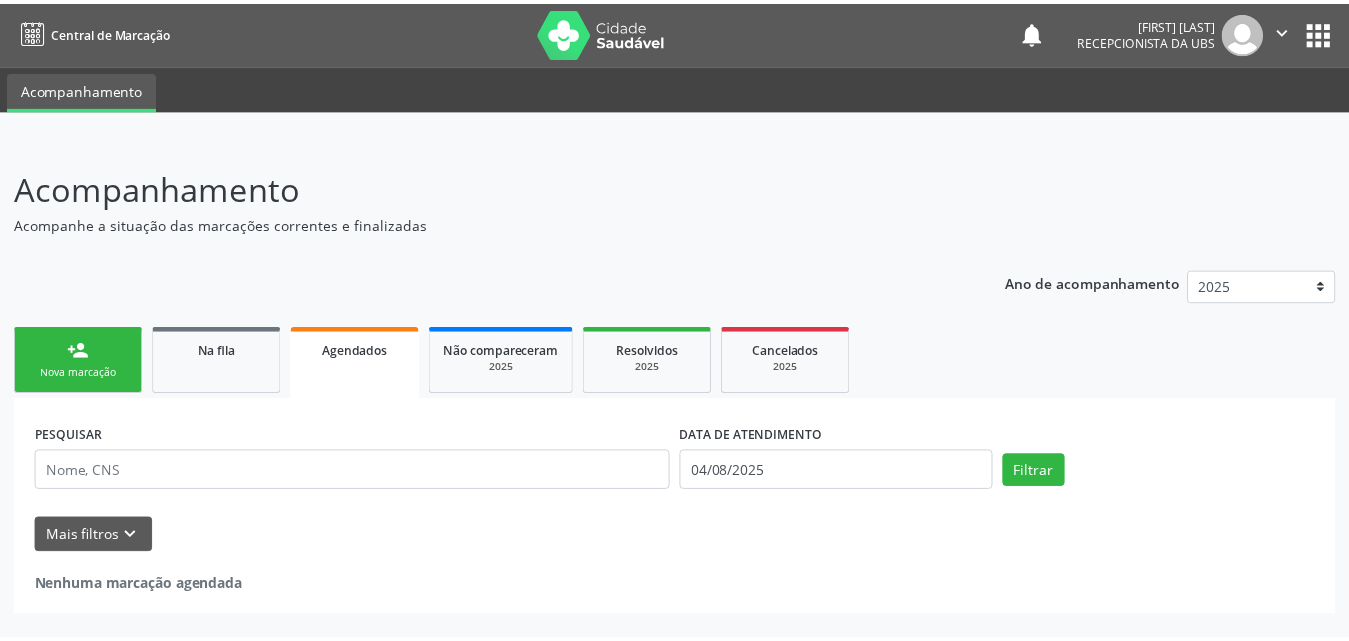 scroll, scrollTop: 0, scrollLeft: 0, axis: both 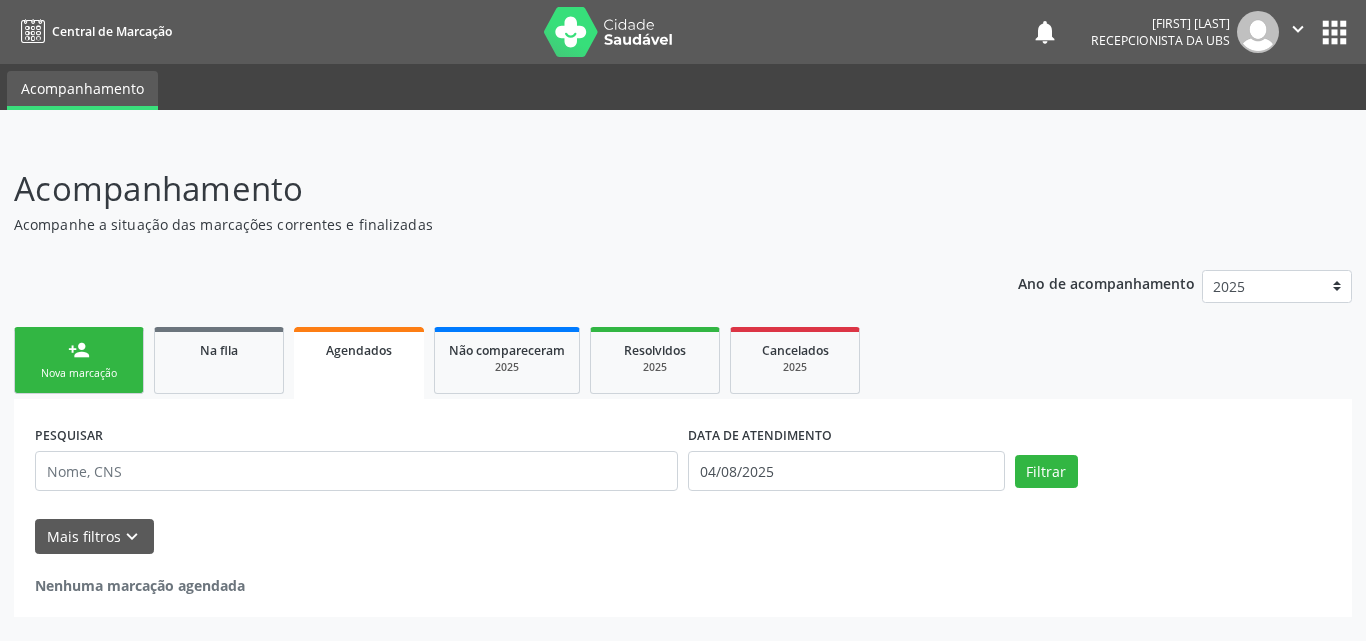 click on "person_add
Nova marcação" at bounding box center [79, 360] 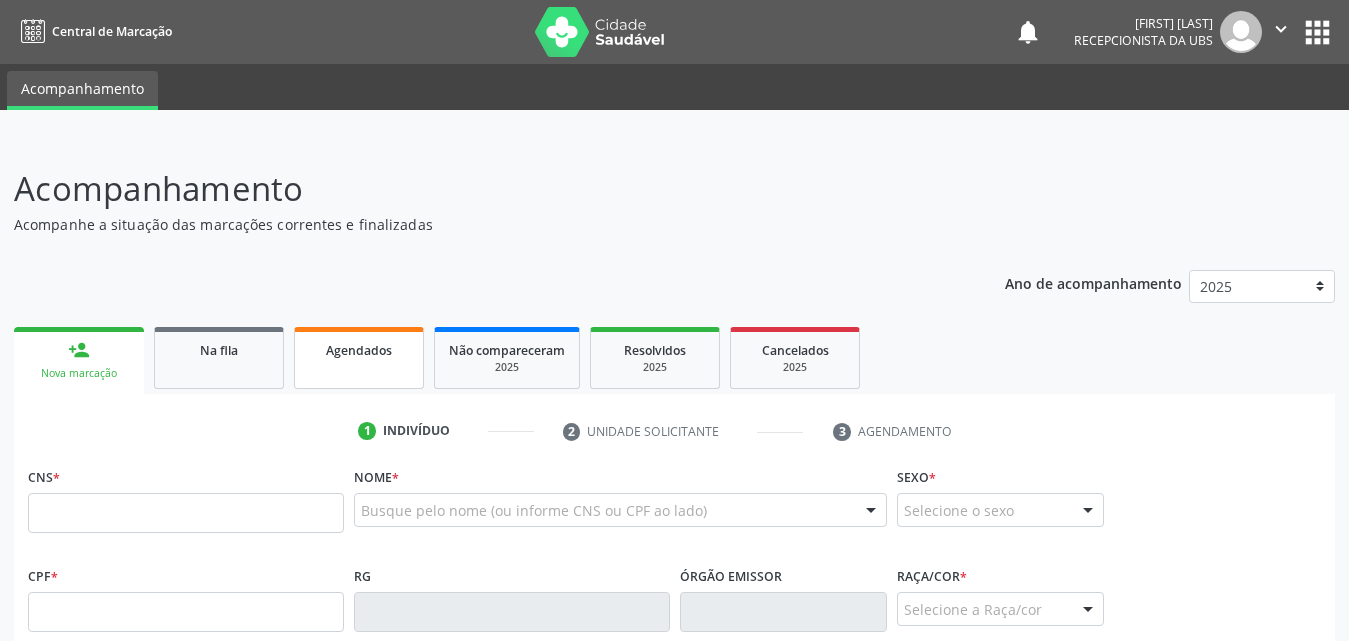 scroll, scrollTop: 400, scrollLeft: 0, axis: vertical 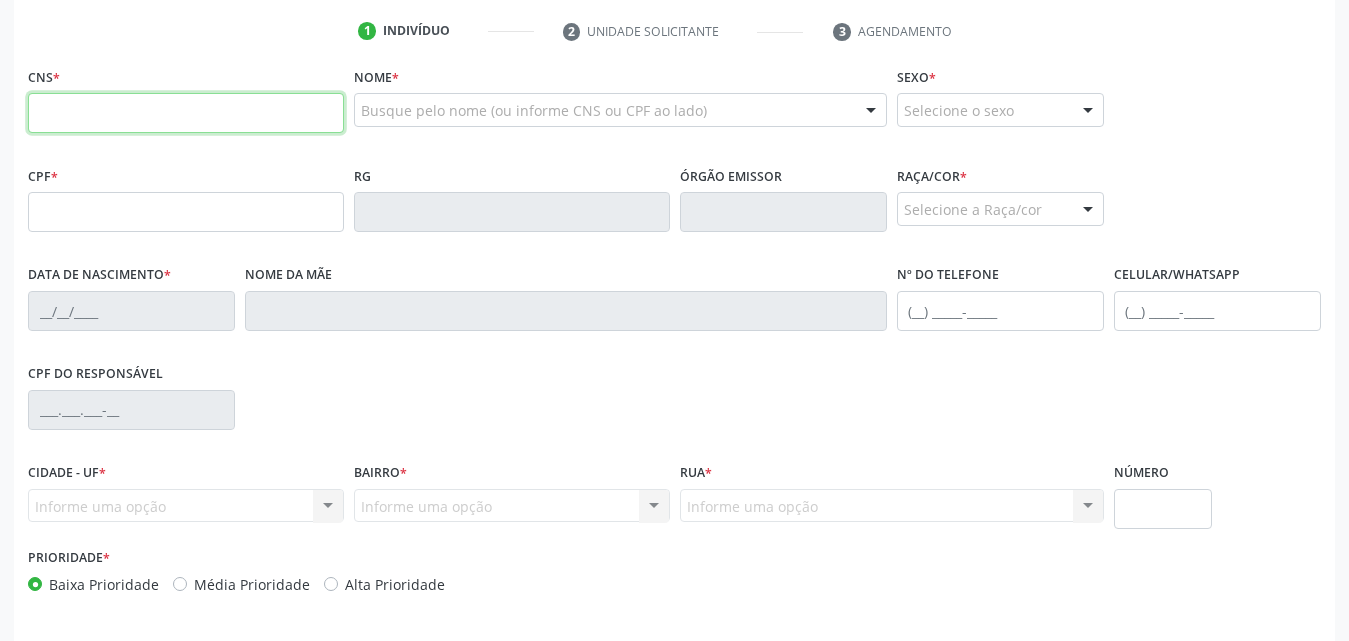 click at bounding box center (186, 113) 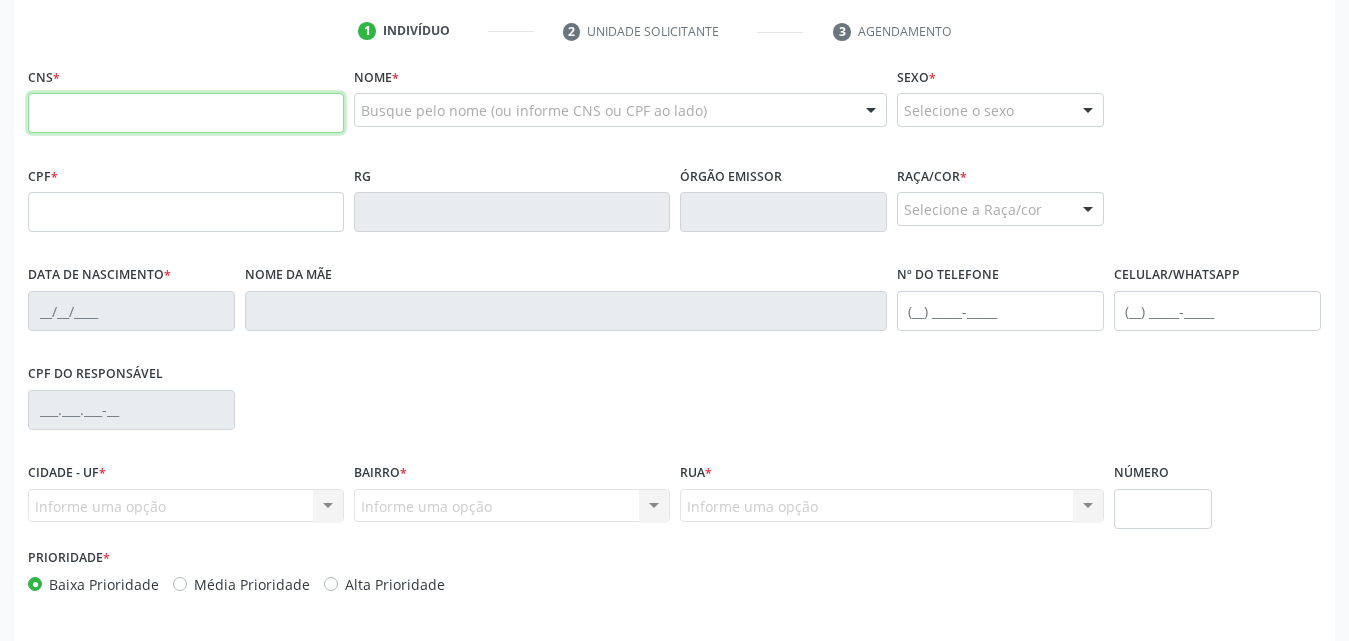 type on "[NUMBER] [NUMBER] [NUMBER] [NUMBER]" 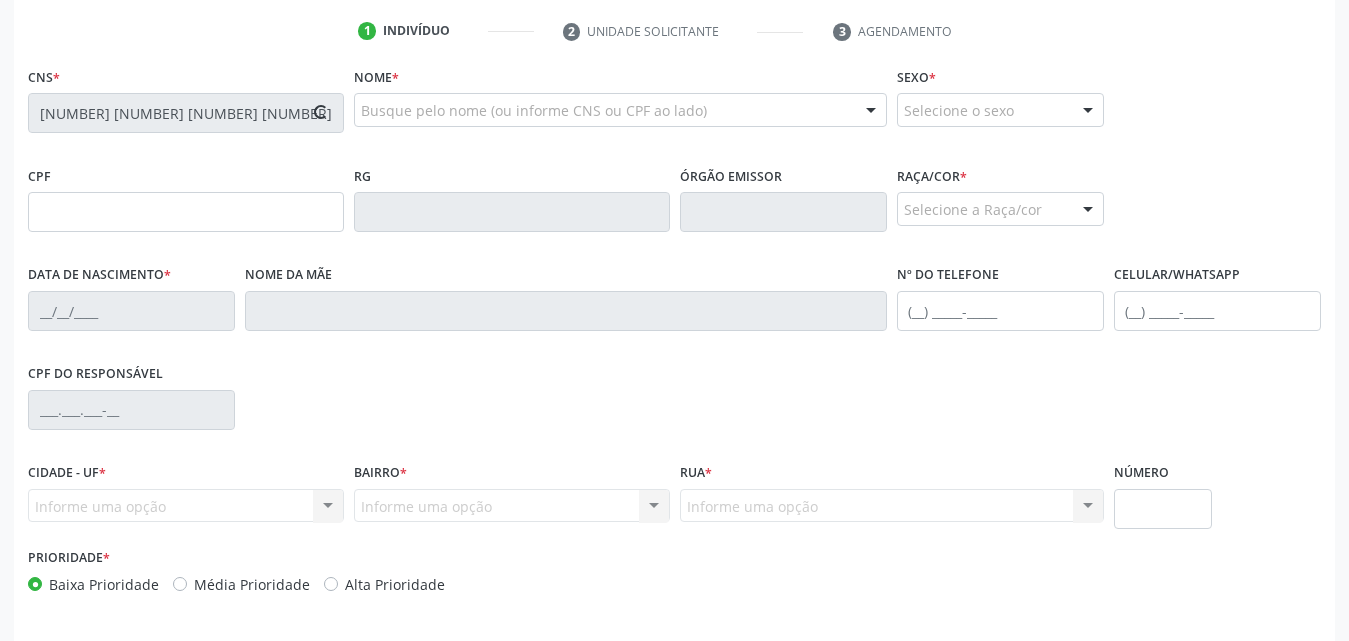 type on "[DATE]" 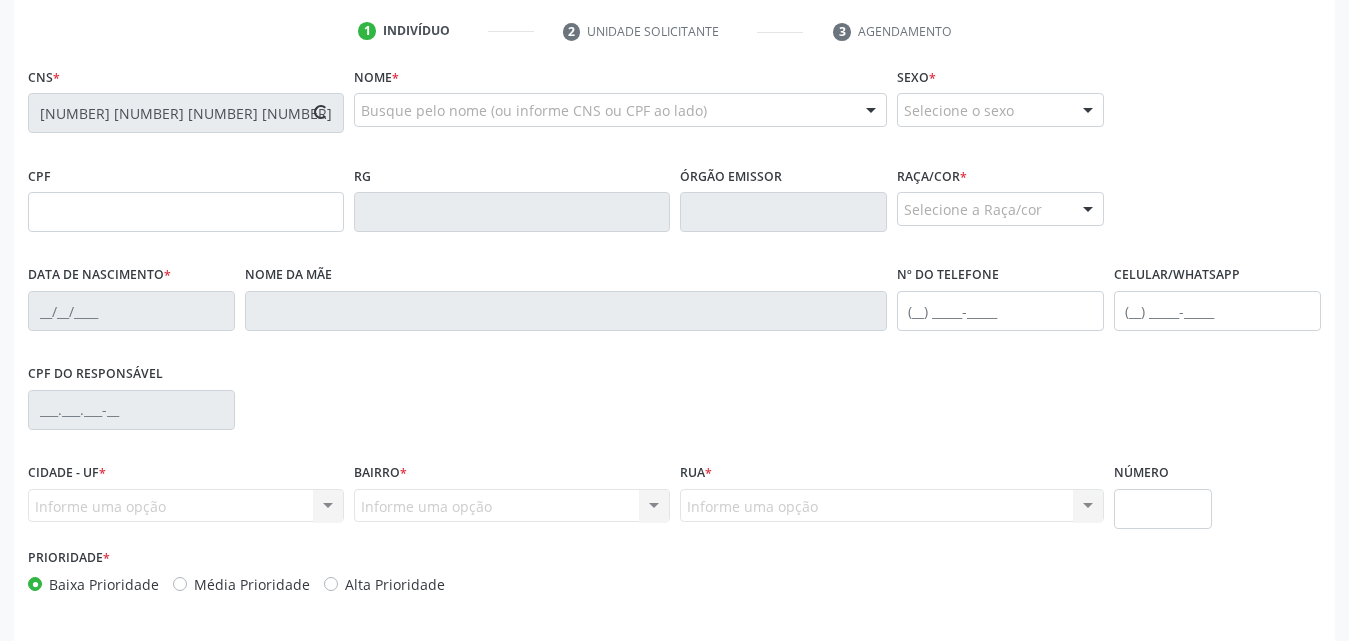 type on "[FIRST] [MIDDLE] [LAST]" 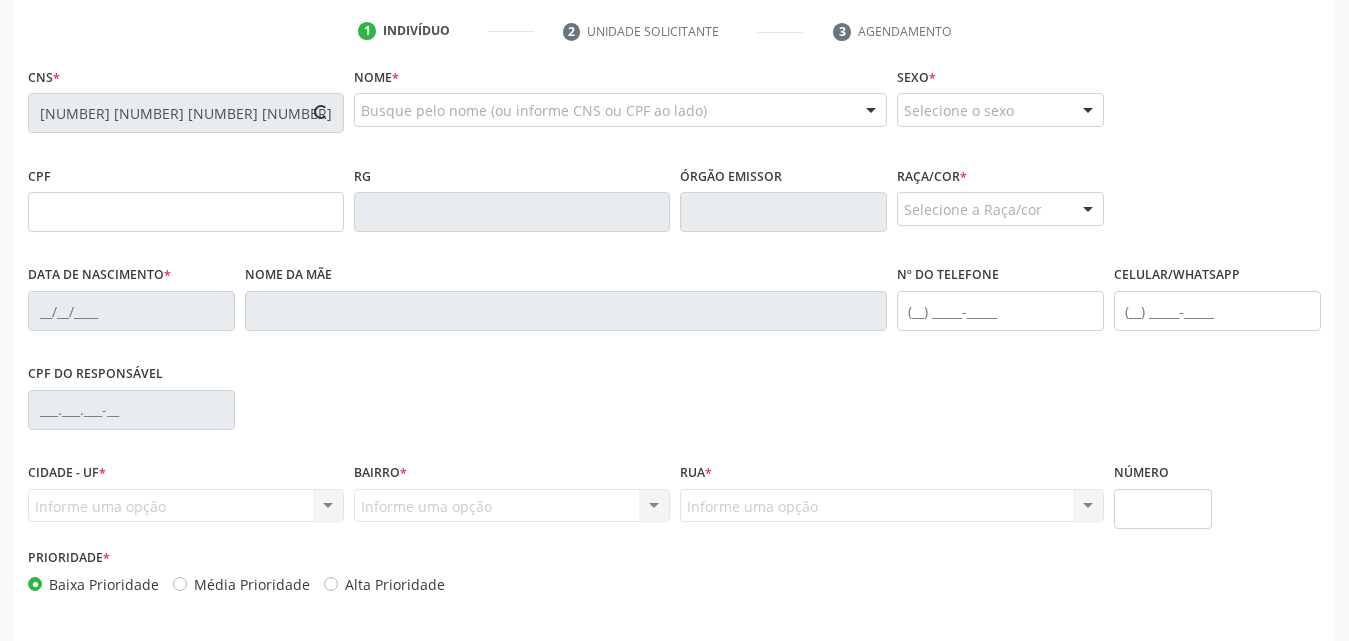 type on "sn" 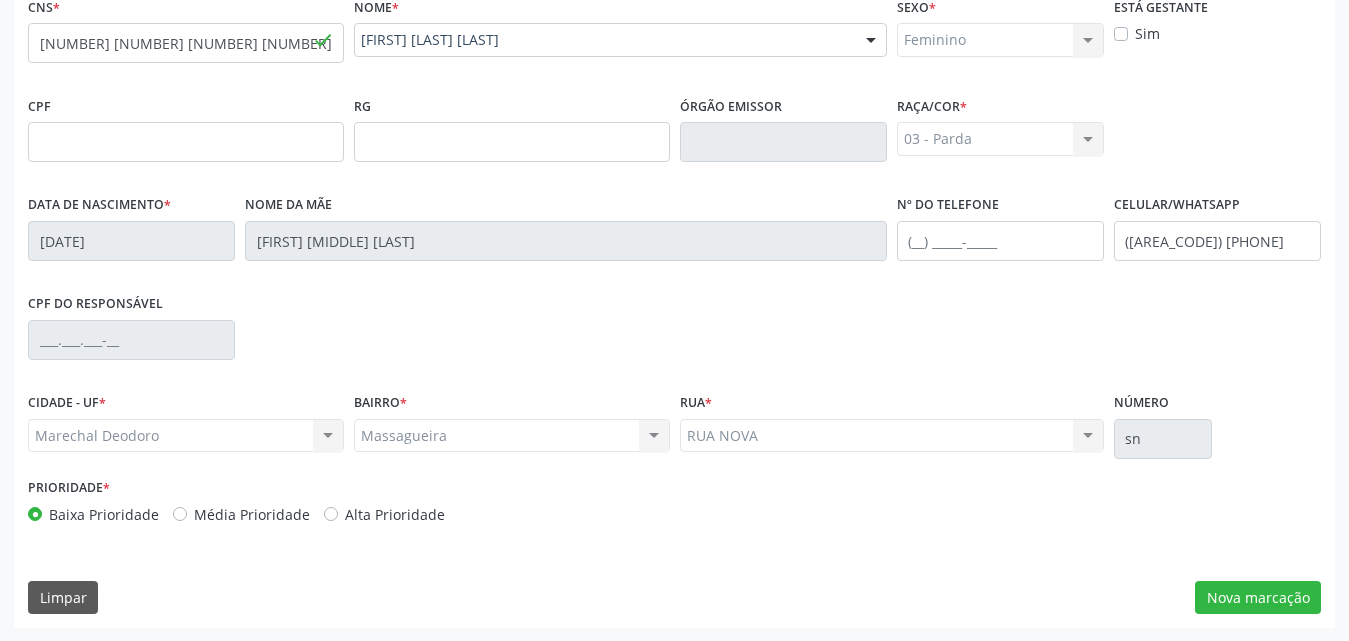 scroll, scrollTop: 471, scrollLeft: 0, axis: vertical 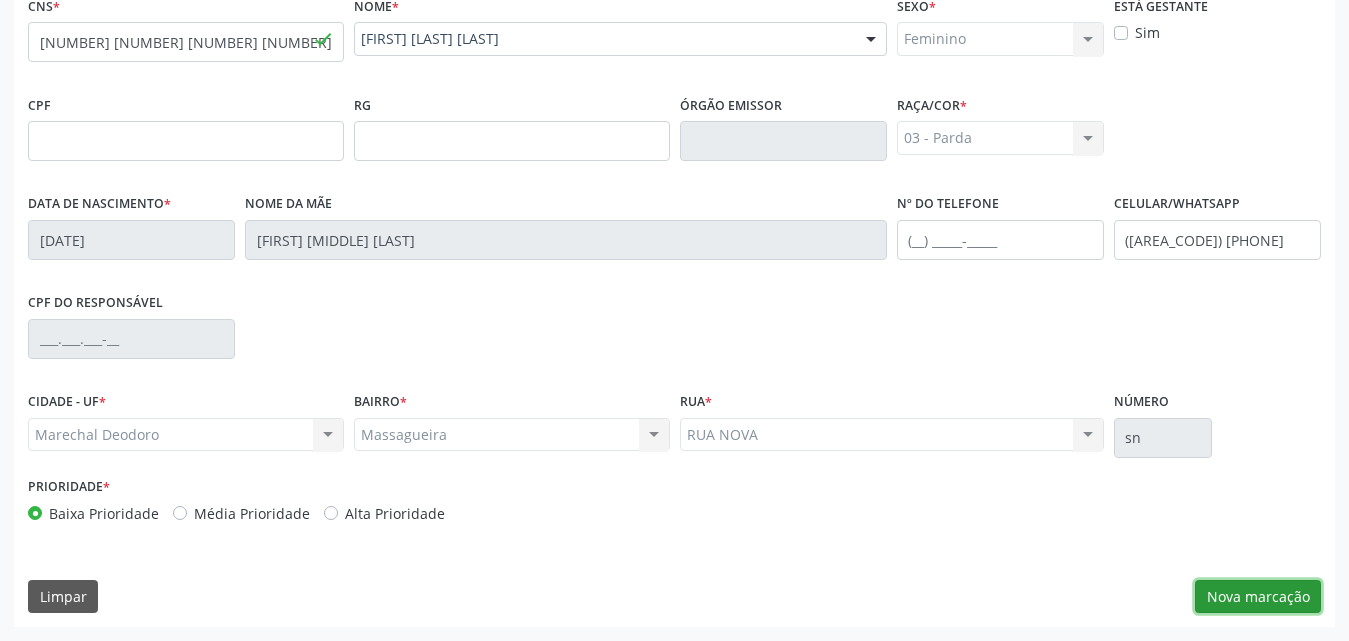 click on "Nova marcação" at bounding box center [1258, 597] 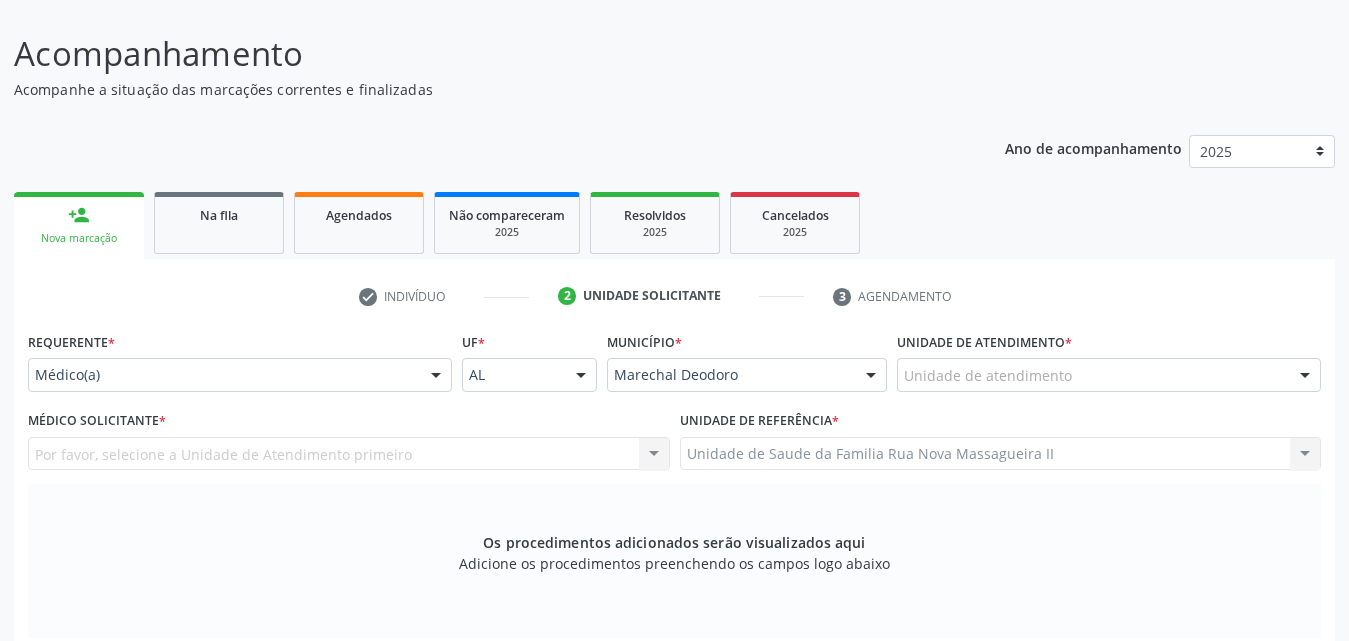 scroll, scrollTop: 171, scrollLeft: 0, axis: vertical 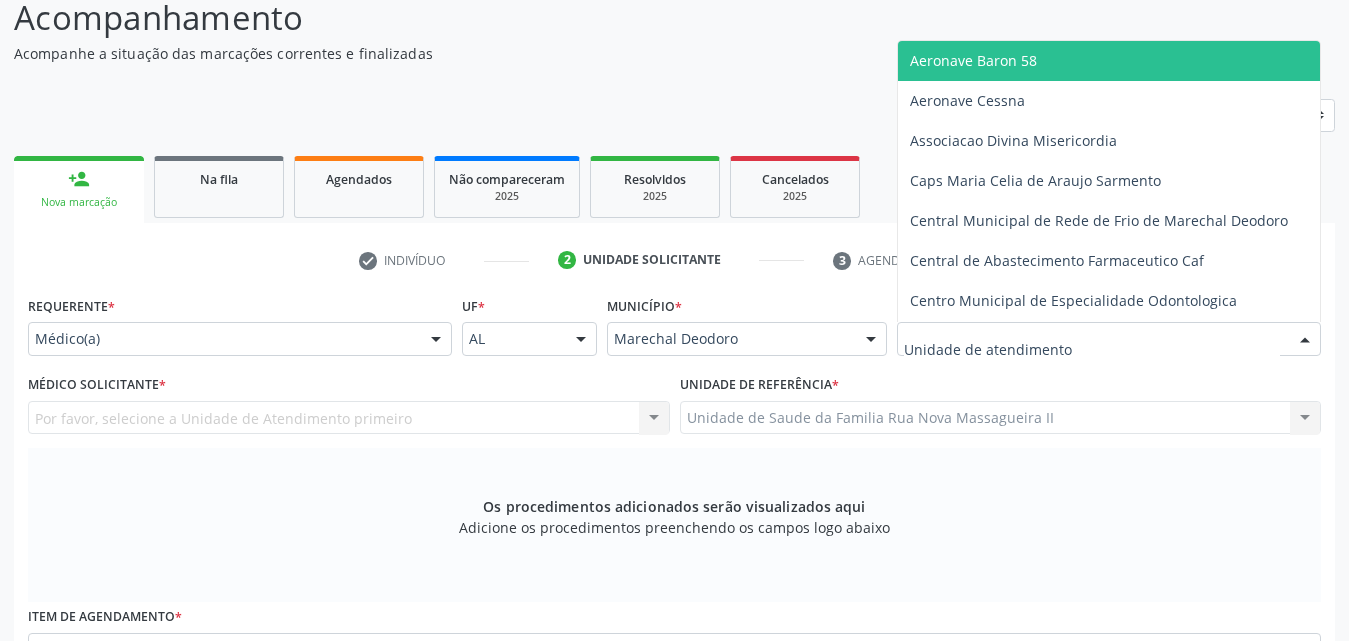 click at bounding box center [1305, 340] 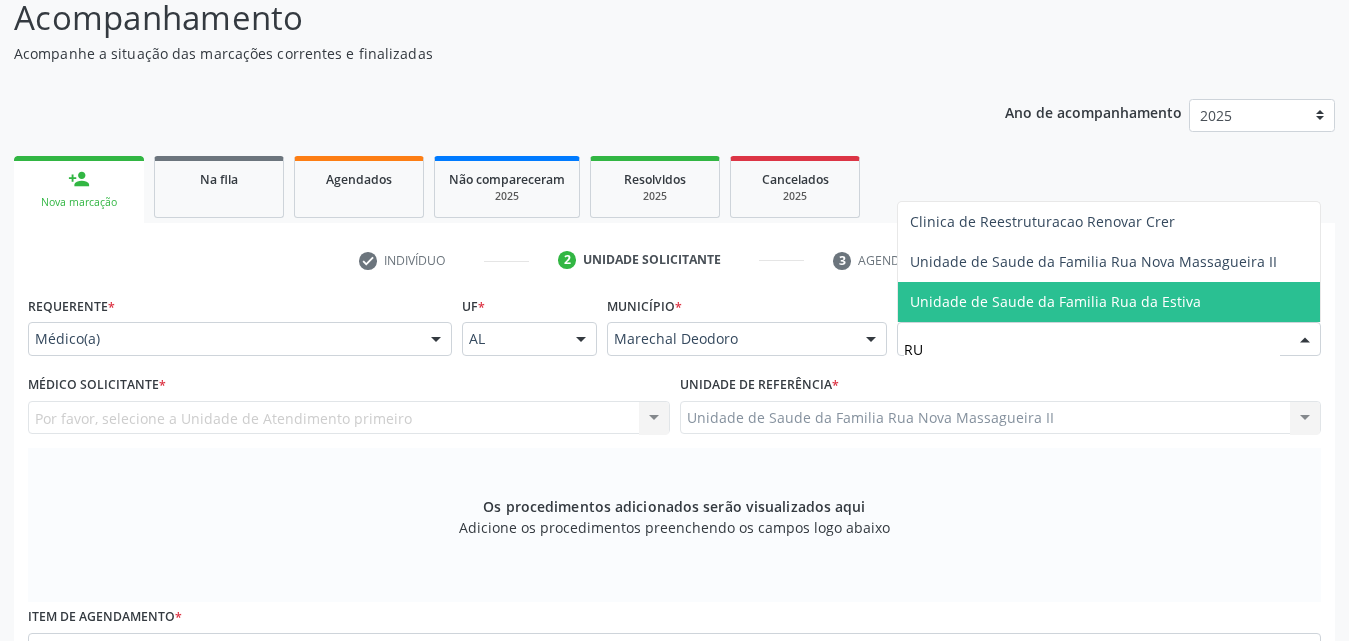 type on "RUA" 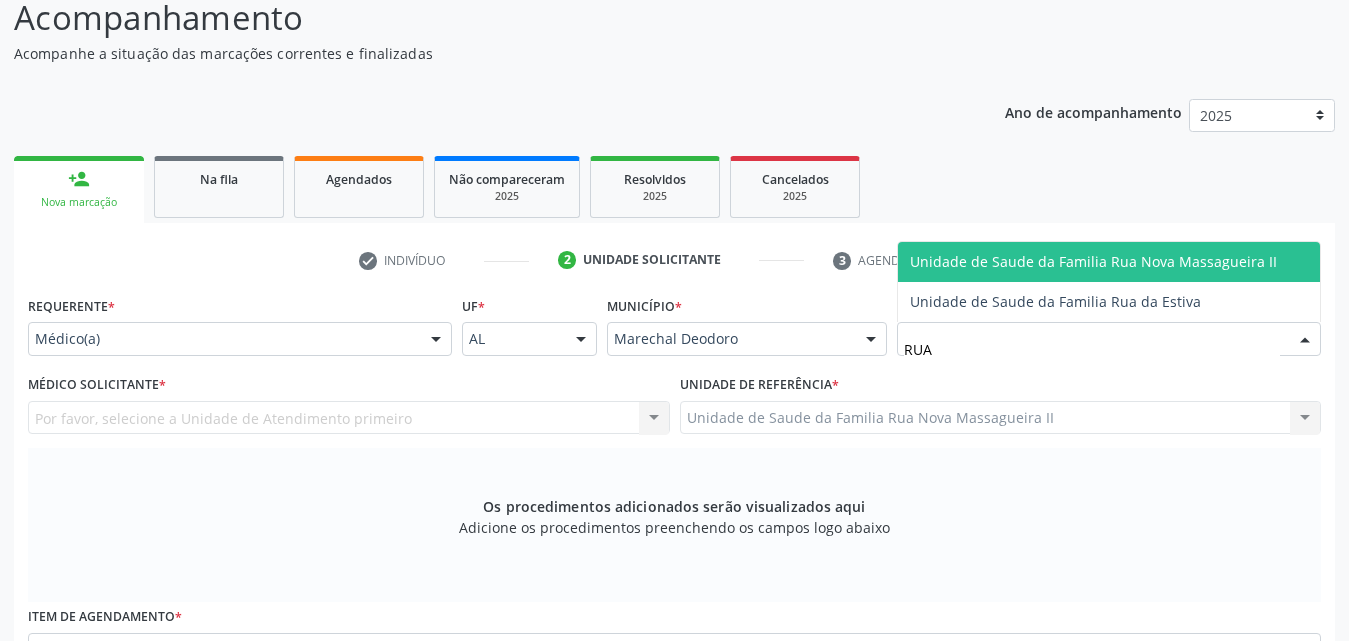 click on "Unidade de Saude da Familia Rua Nova Massagueira II" at bounding box center [1093, 261] 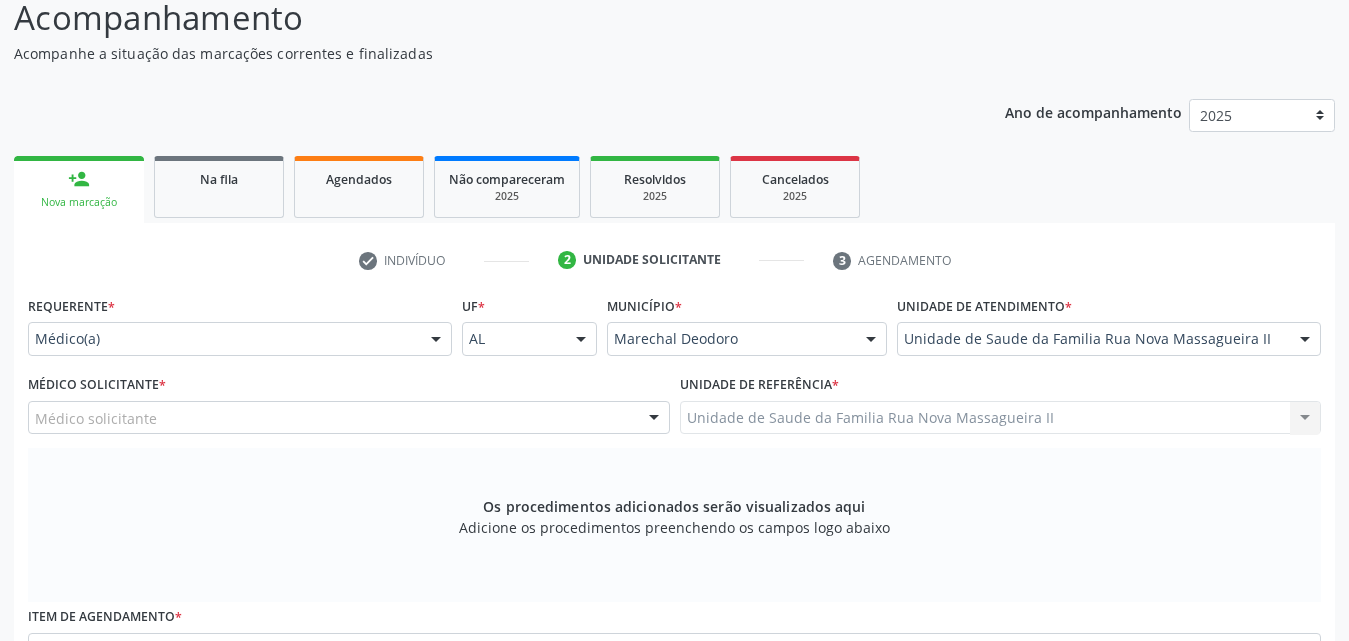 click on "Médico solicitante" at bounding box center [349, 418] 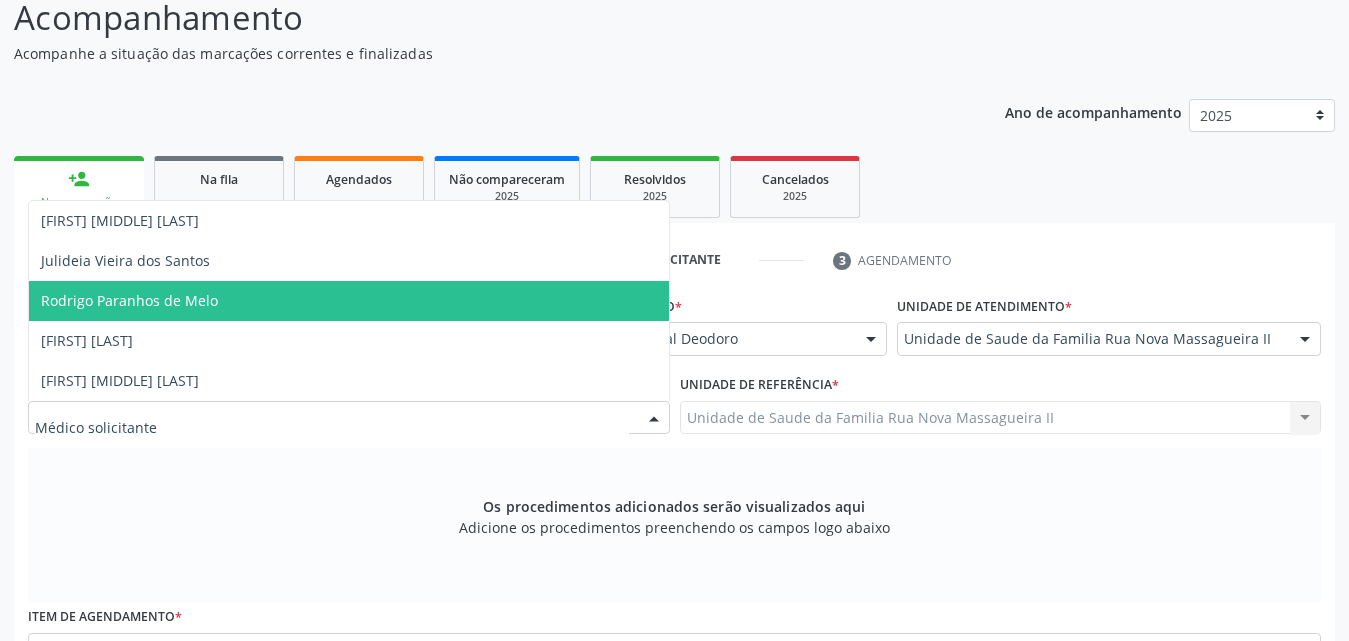 click on "Rodrigo Paranhos de Melo" at bounding box center (349, 301) 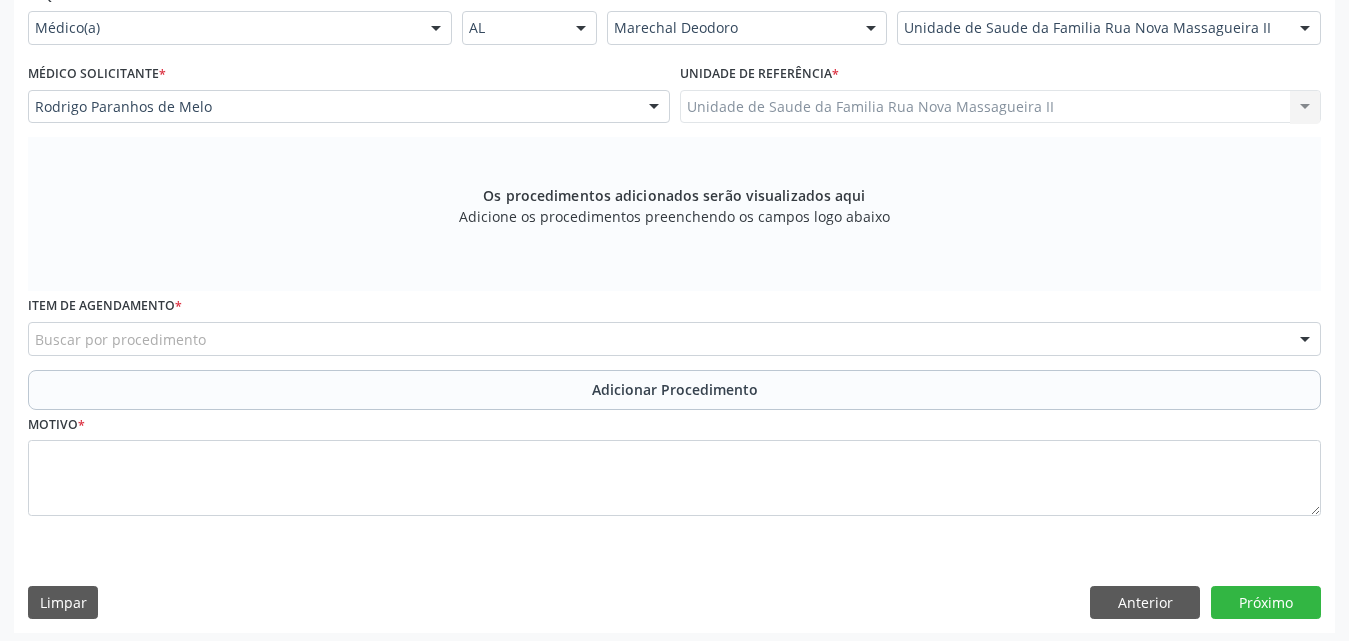 scroll, scrollTop: 488, scrollLeft: 0, axis: vertical 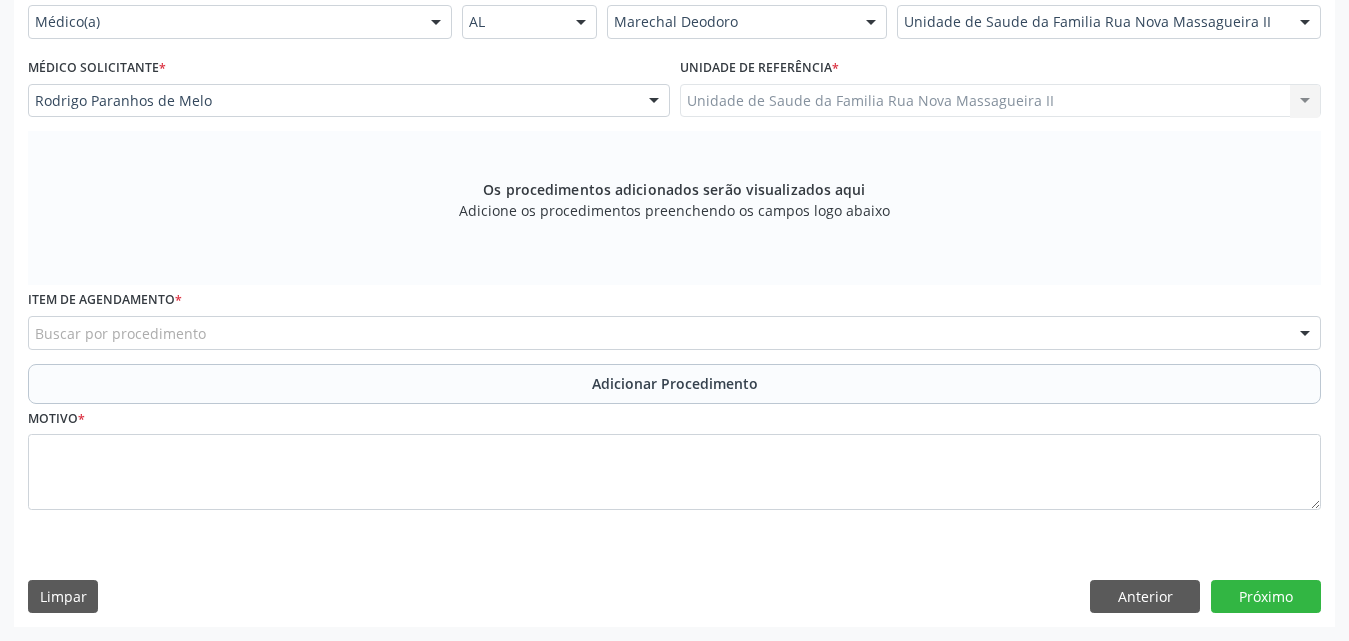 click on "Buscar por procedimento" at bounding box center [674, 333] 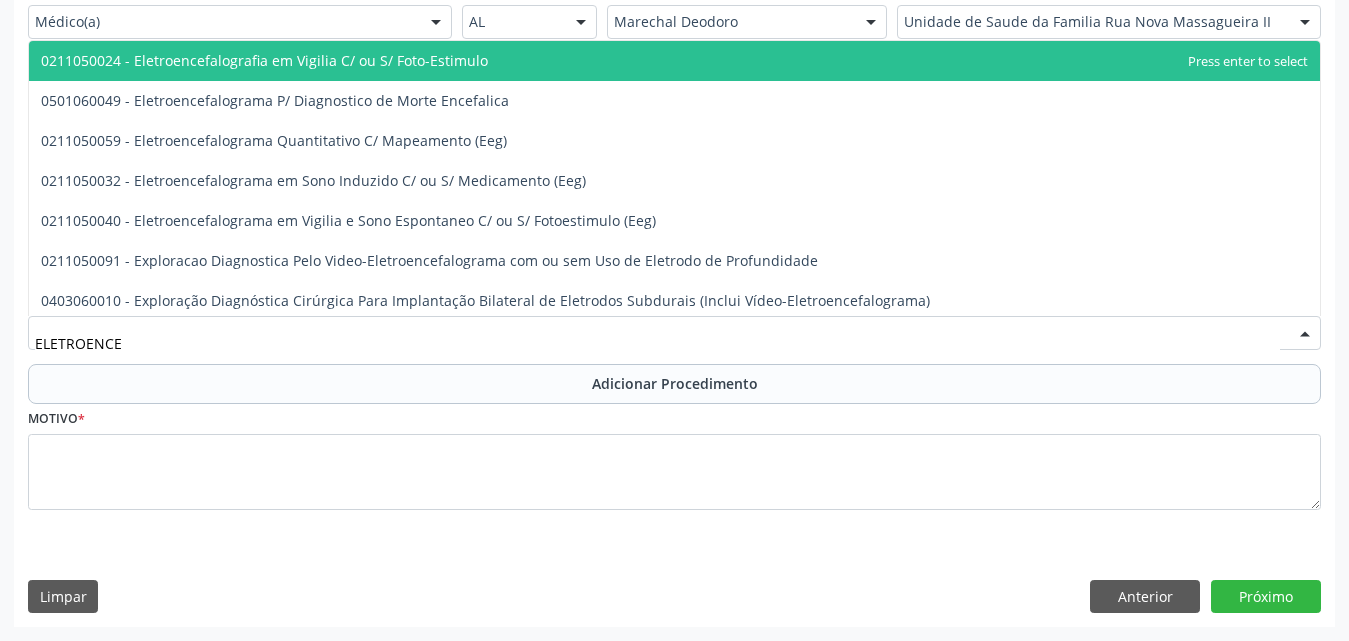 type on "ELETROENCEF" 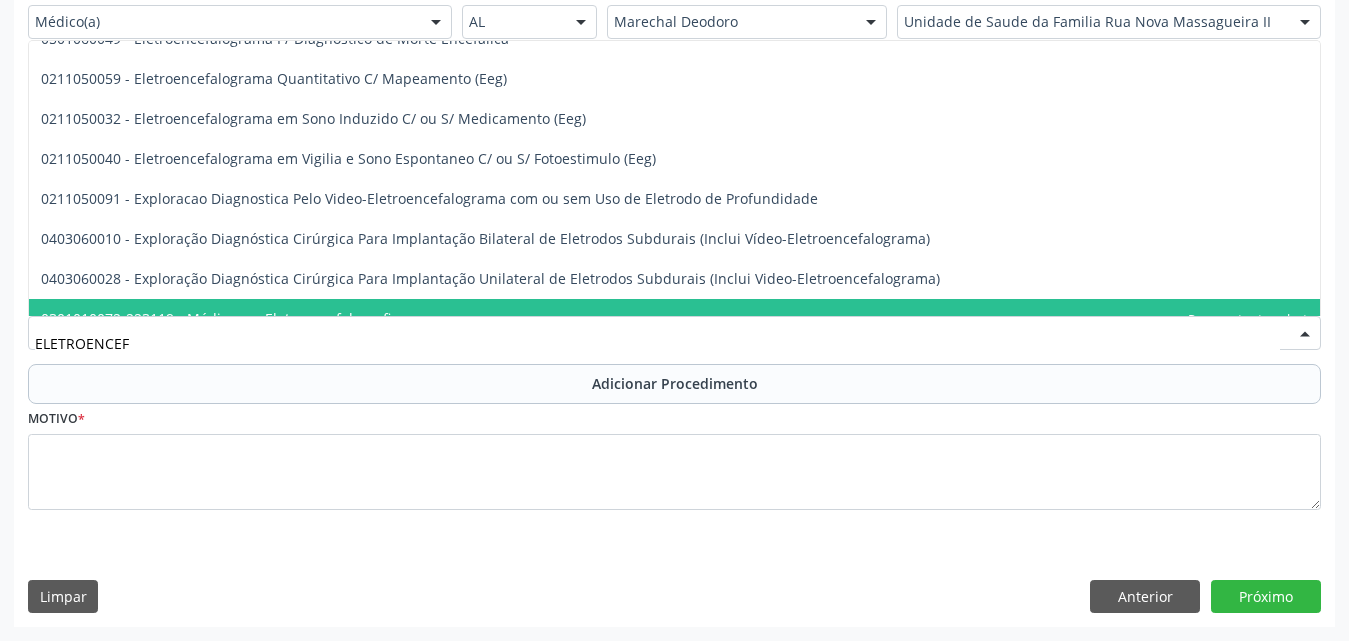 scroll, scrollTop: 0, scrollLeft: 0, axis: both 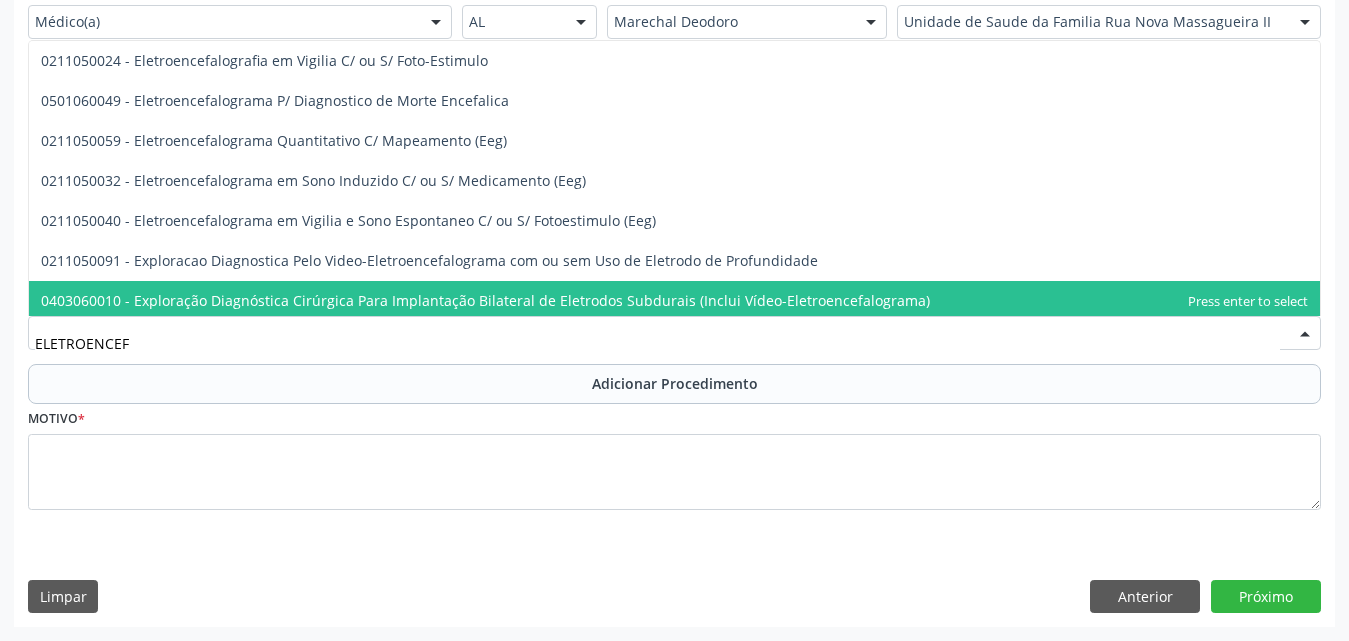 click on "Motivo
*" at bounding box center [674, 471] 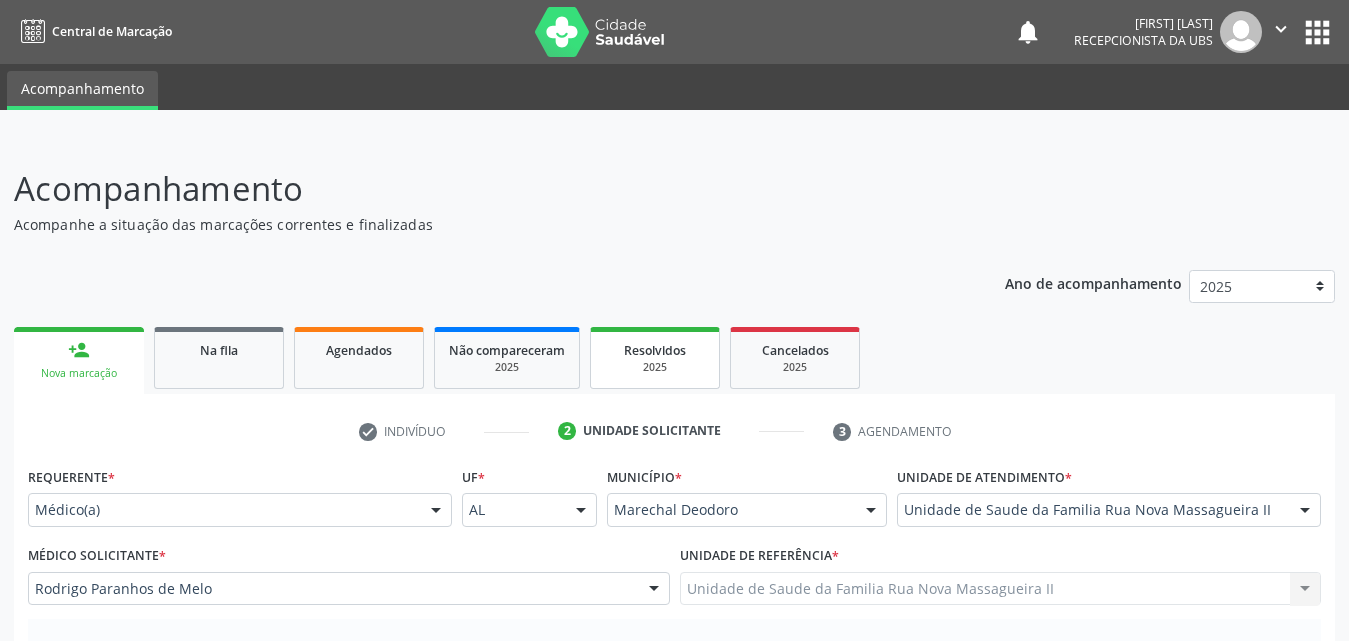 scroll, scrollTop: 488, scrollLeft: 0, axis: vertical 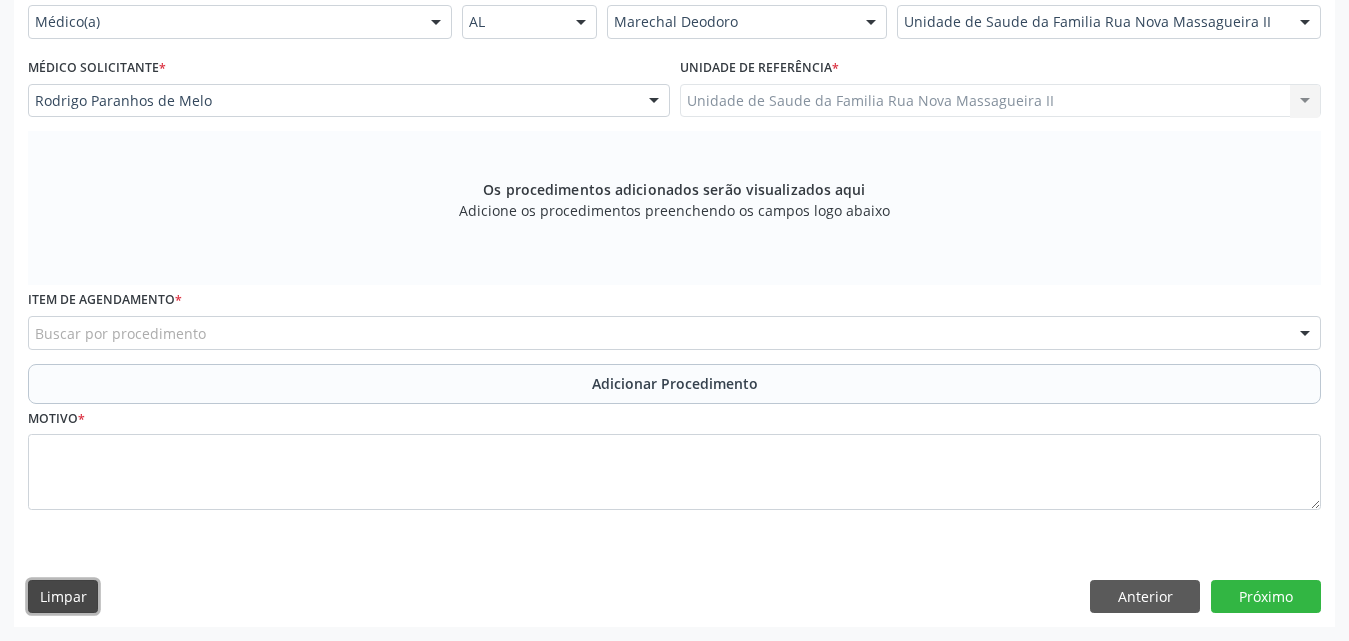click on "Limpar" at bounding box center (63, 597) 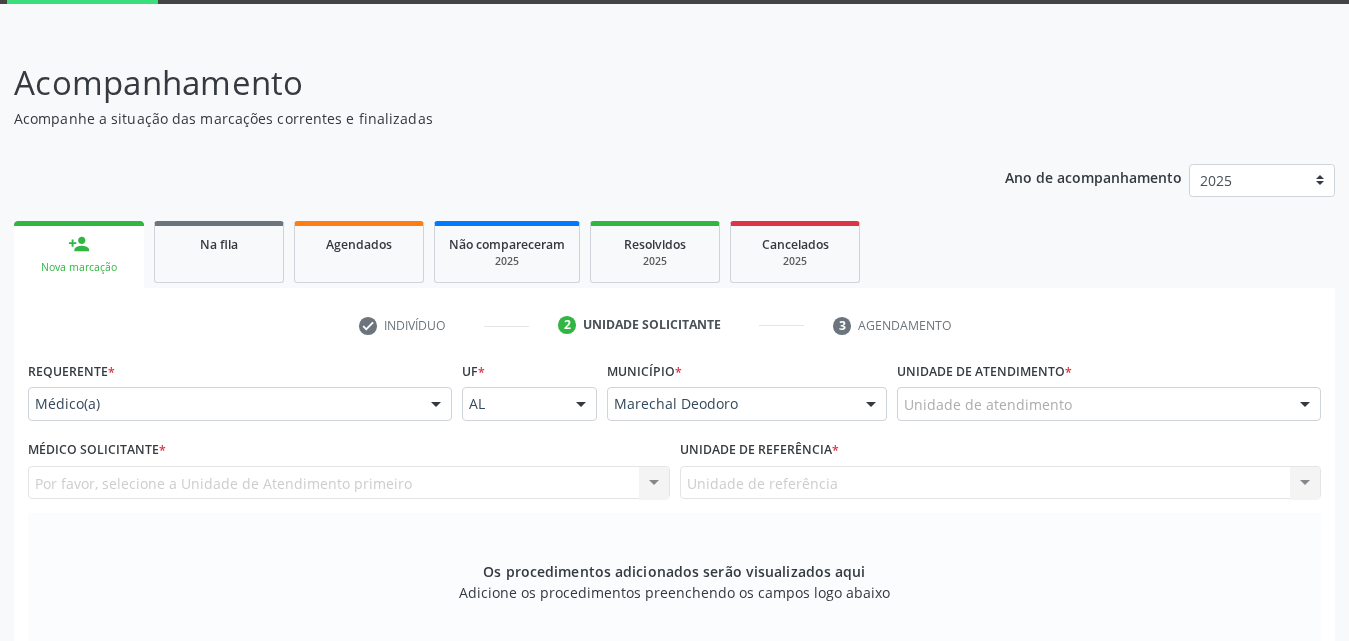scroll, scrollTop: 0, scrollLeft: 0, axis: both 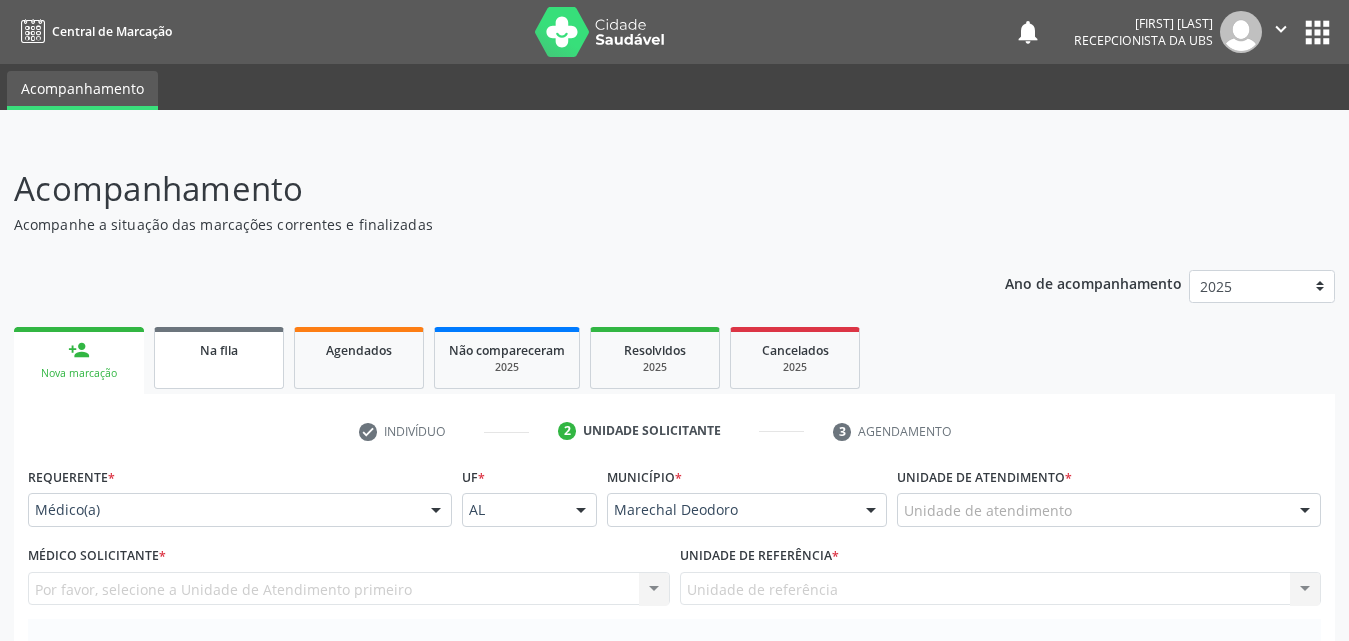 click on "Na fila" at bounding box center [219, 358] 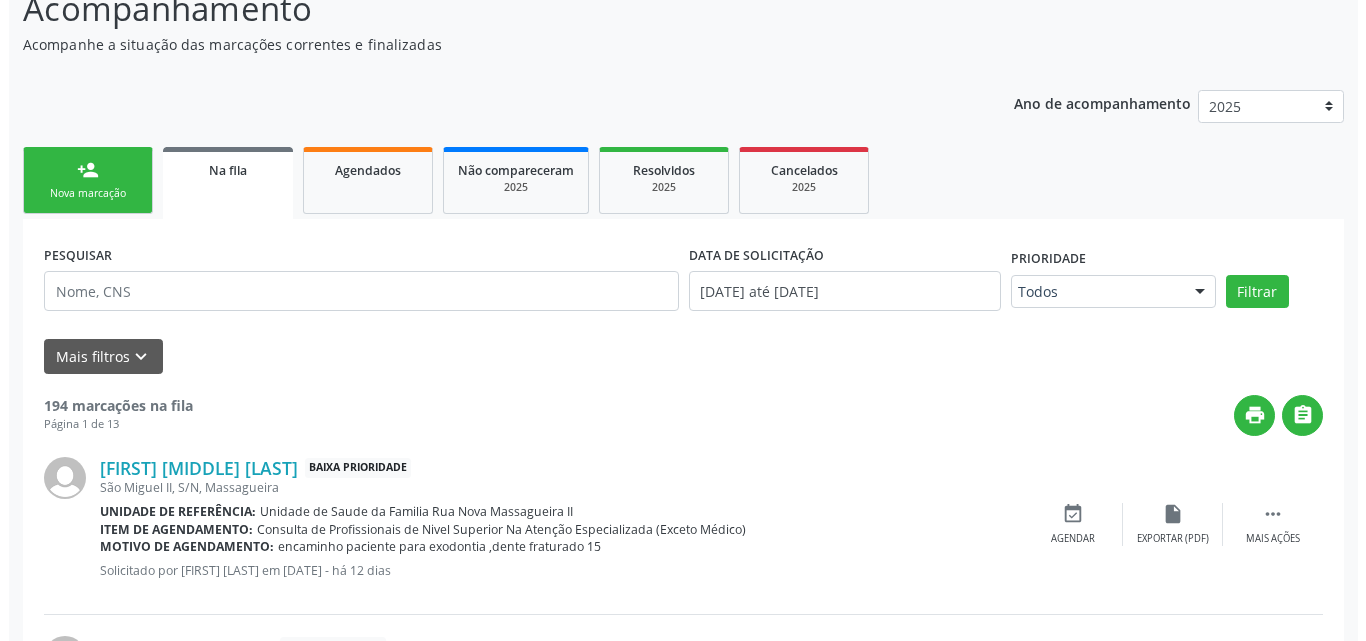 scroll, scrollTop: 0, scrollLeft: 0, axis: both 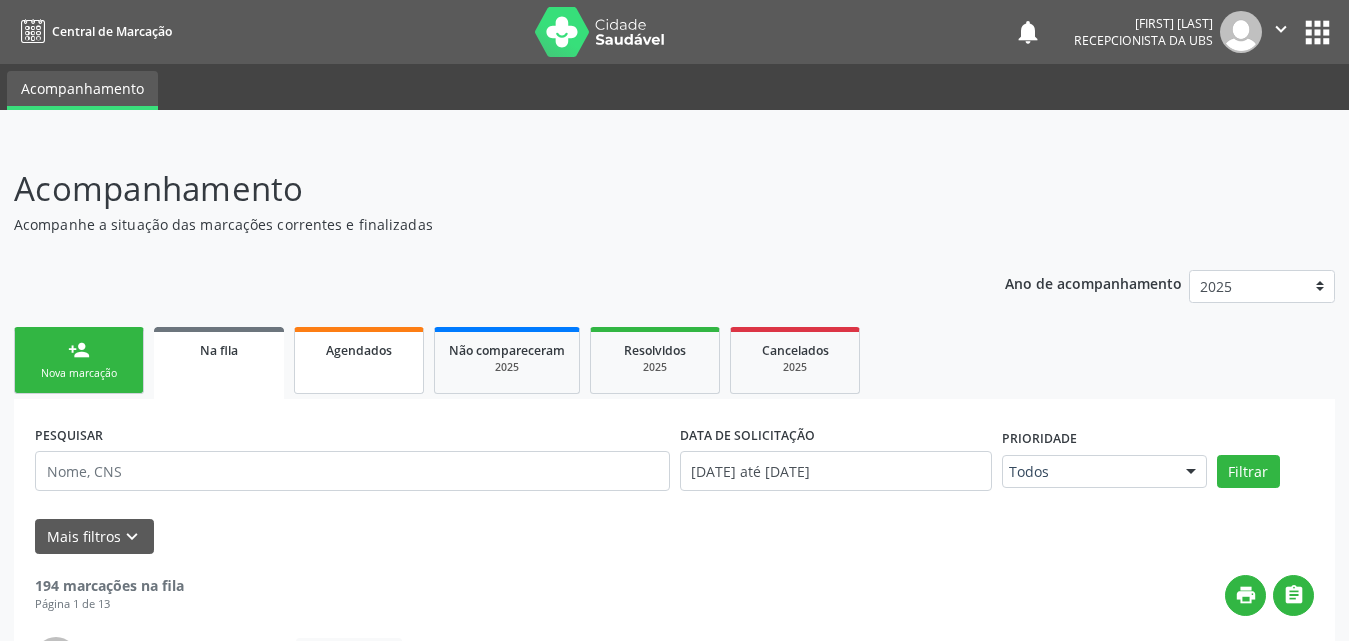 click on "Agendados" at bounding box center (359, 350) 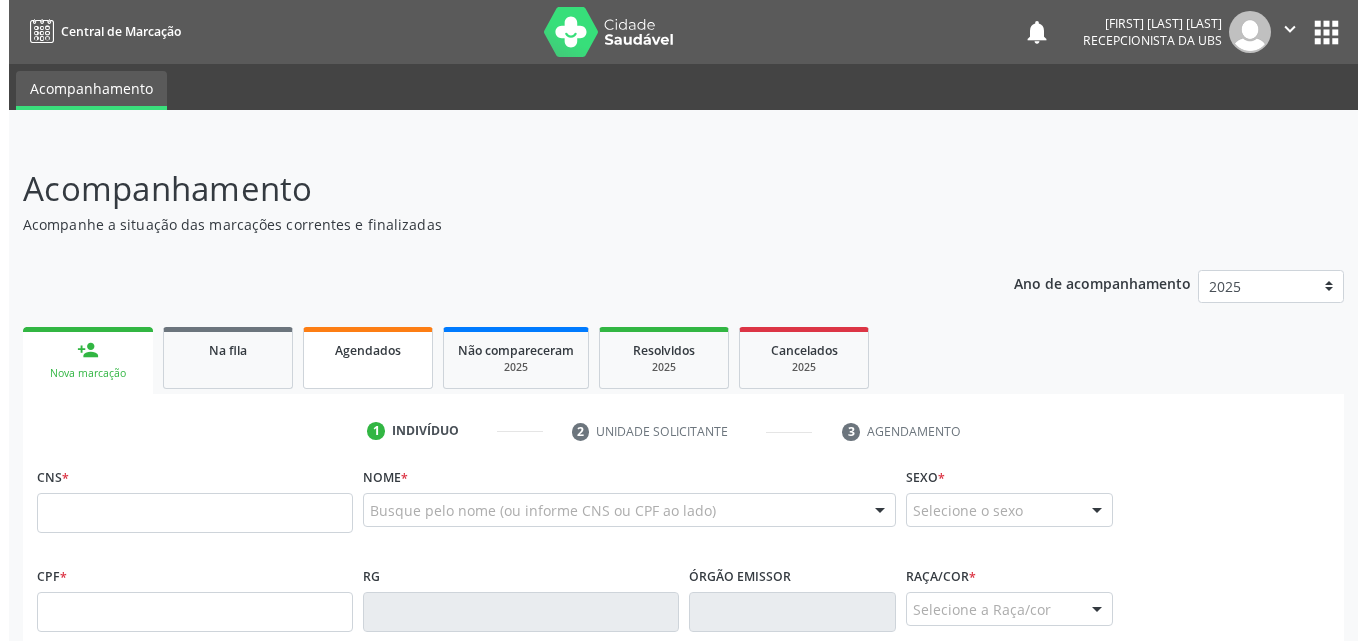 scroll, scrollTop: 0, scrollLeft: 0, axis: both 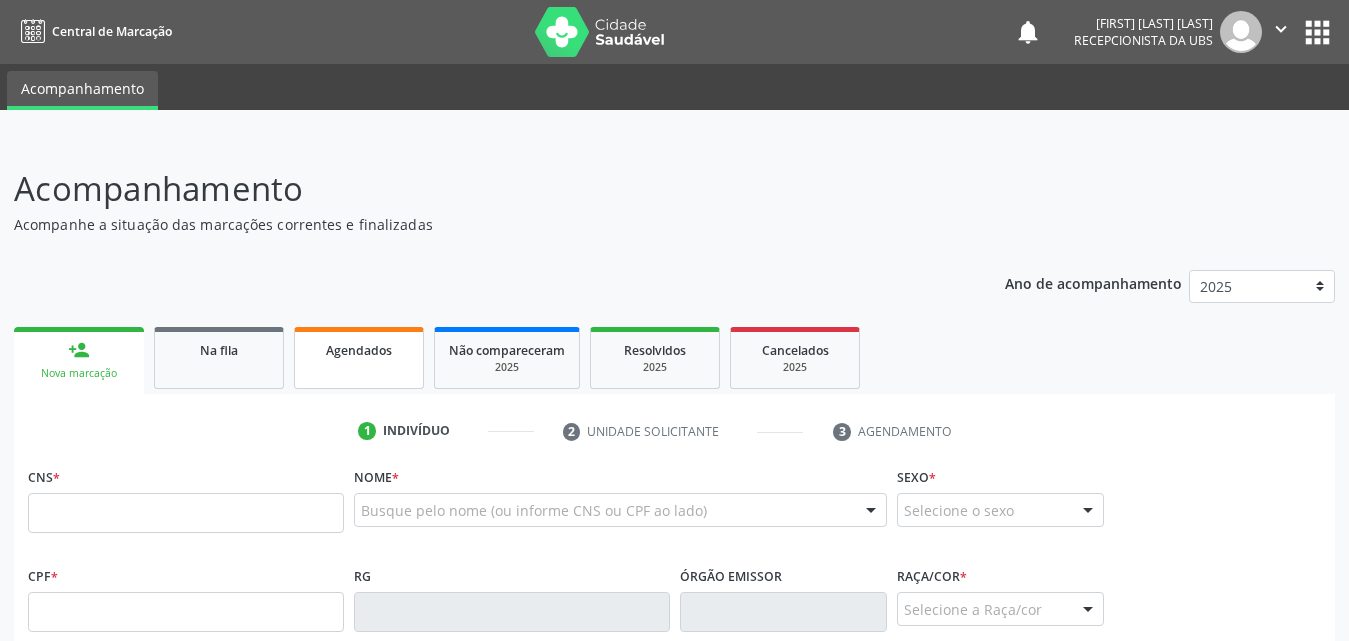 click on "Agendados" at bounding box center (359, 350) 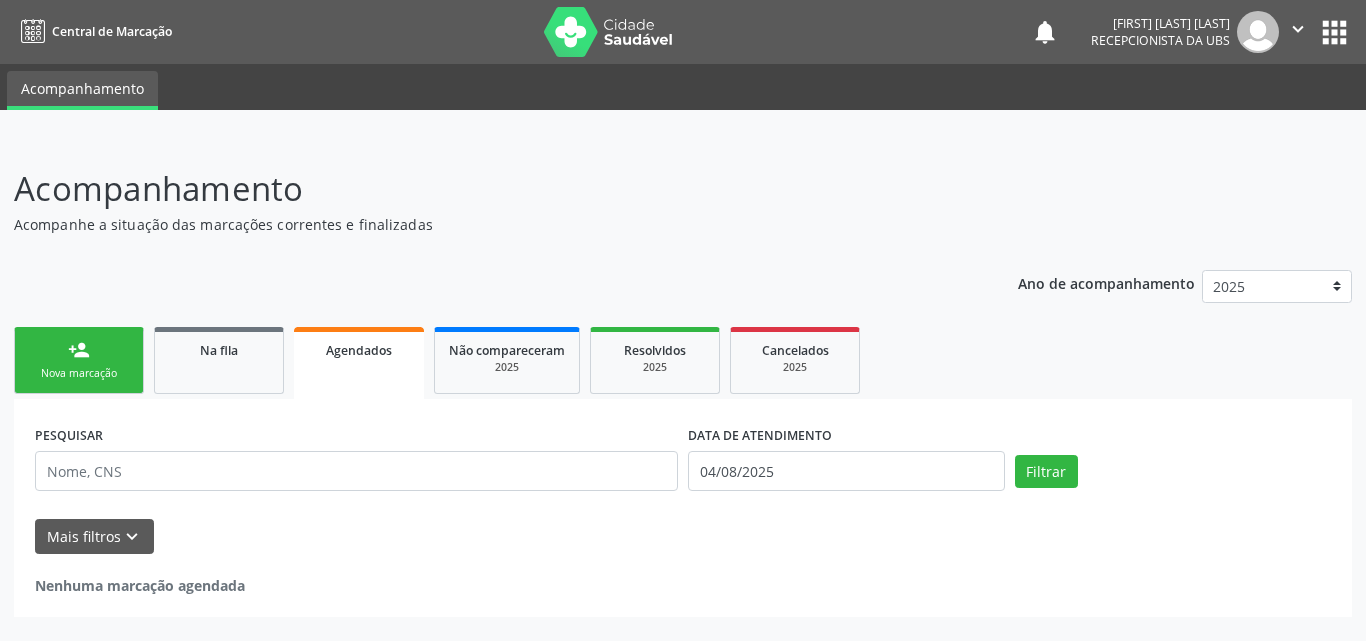 click on "Agendados" at bounding box center (359, 350) 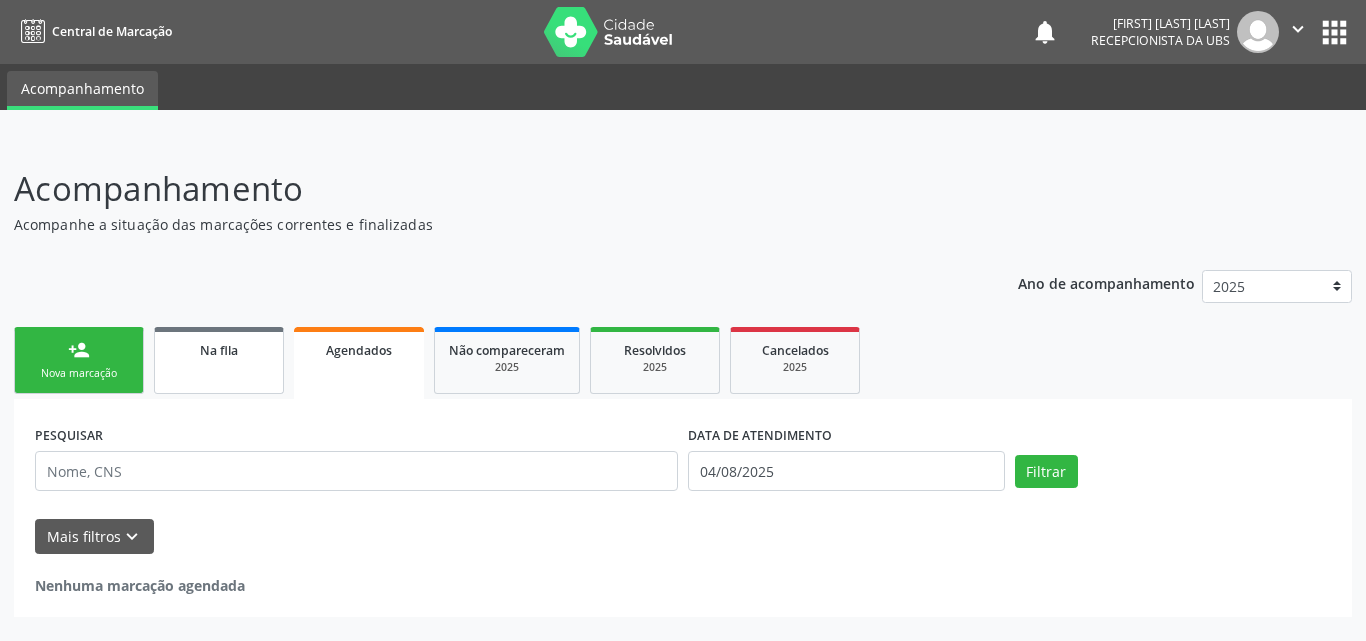 click on "Na fila" at bounding box center [219, 350] 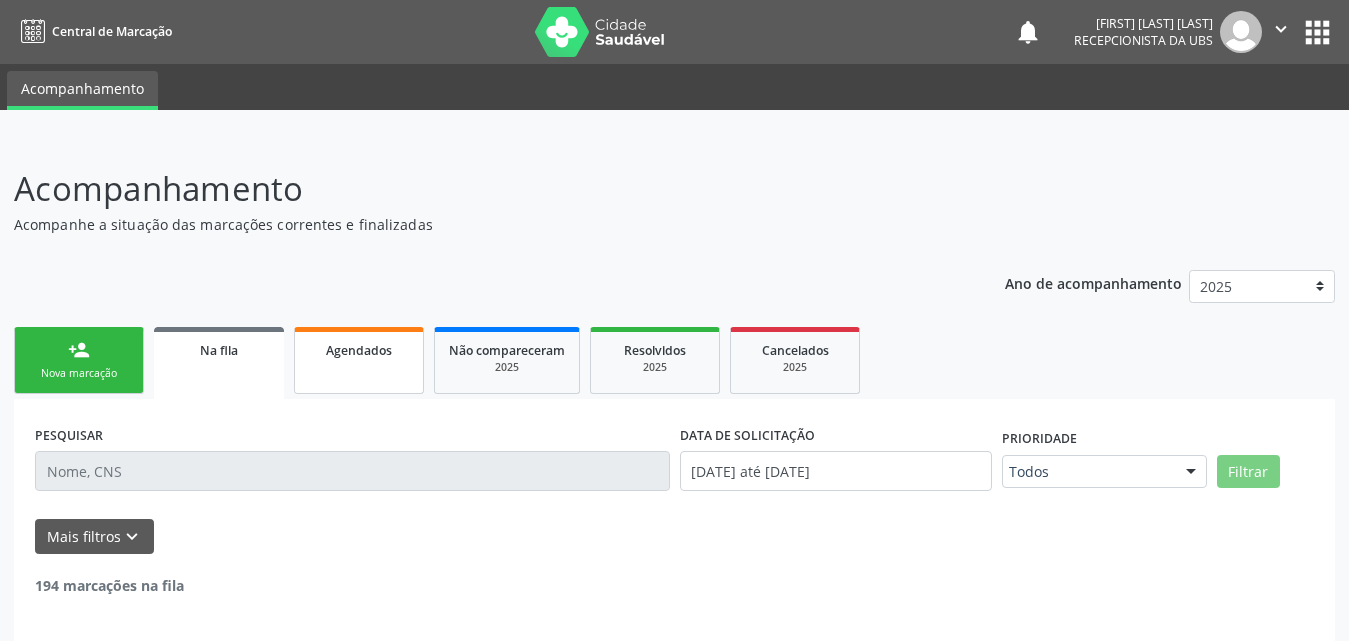 click on "Agendados" at bounding box center [359, 350] 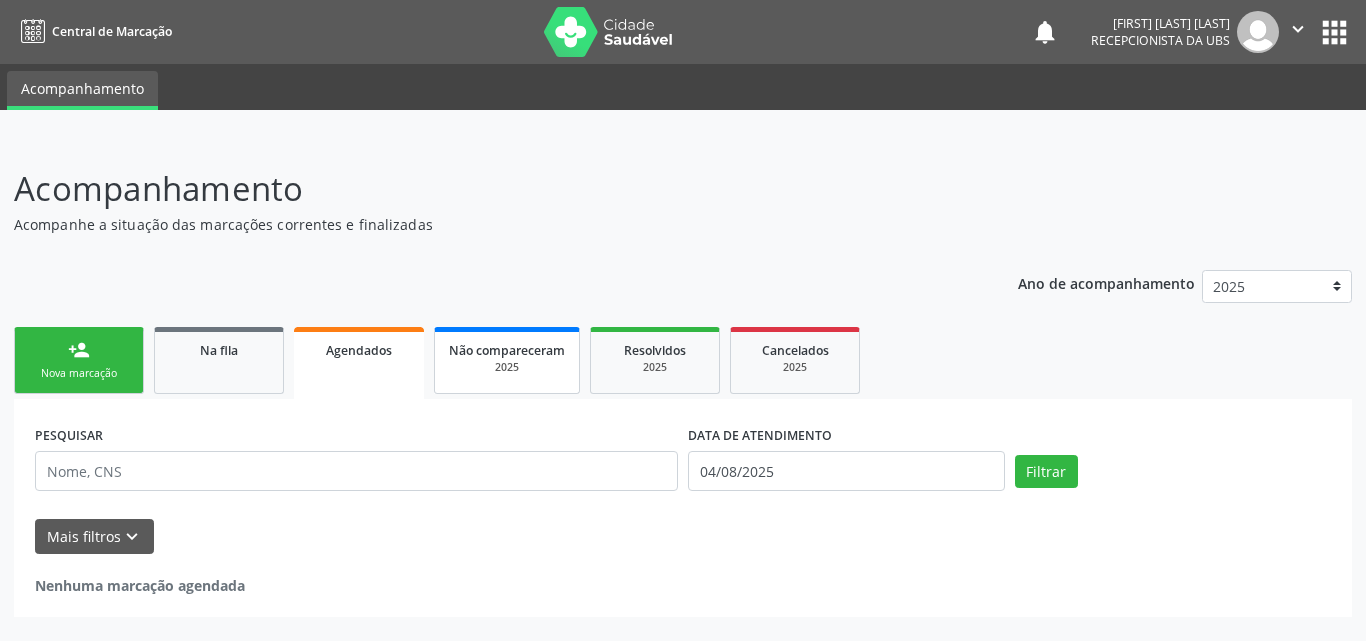 click on "Não compareceram" at bounding box center [507, 350] 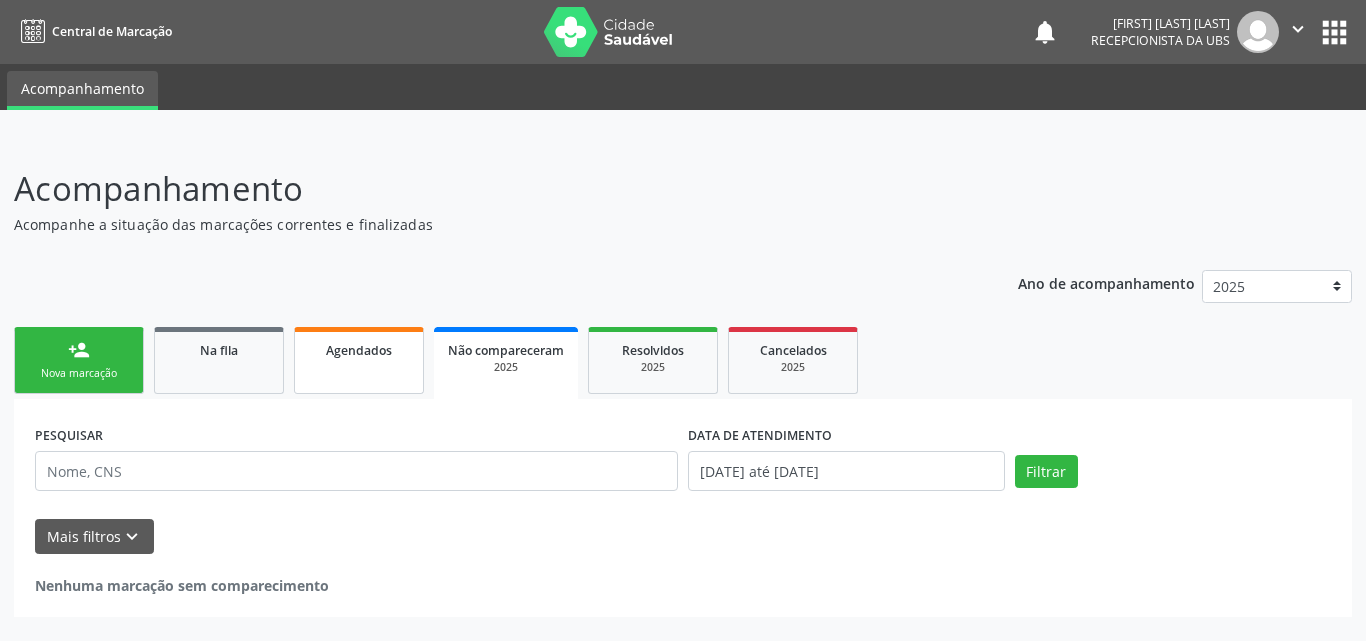 click on "Agendados" at bounding box center [359, 350] 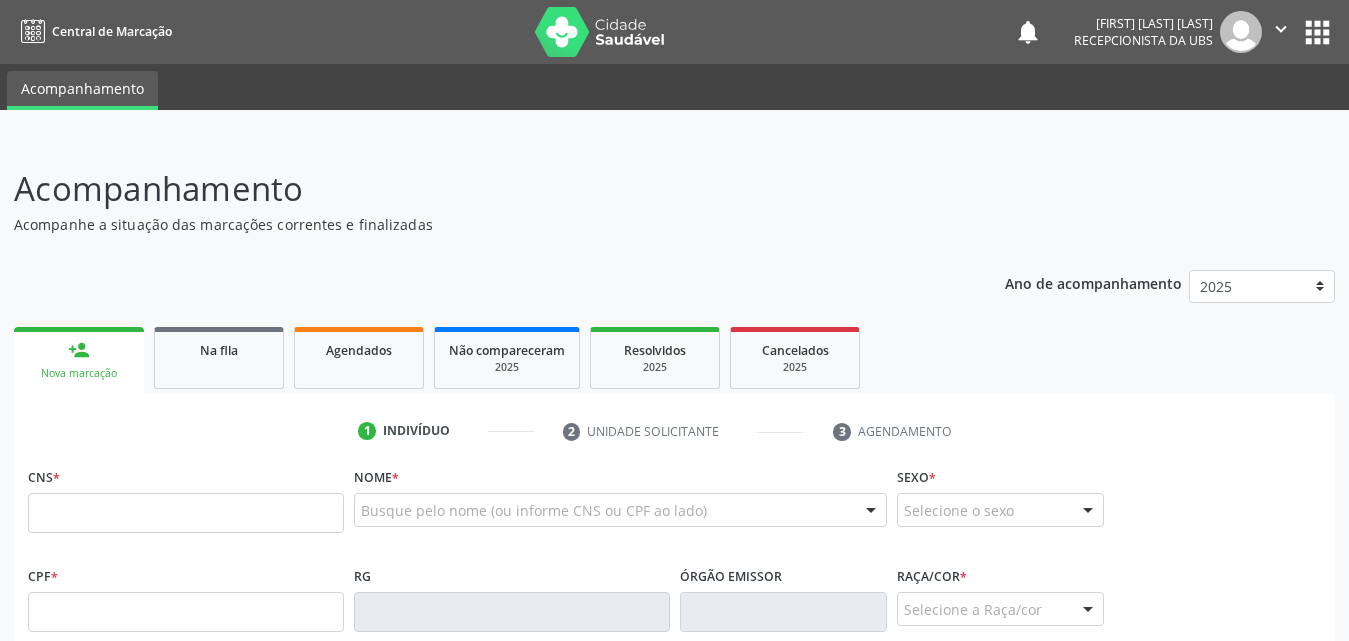 scroll, scrollTop: 0, scrollLeft: 0, axis: both 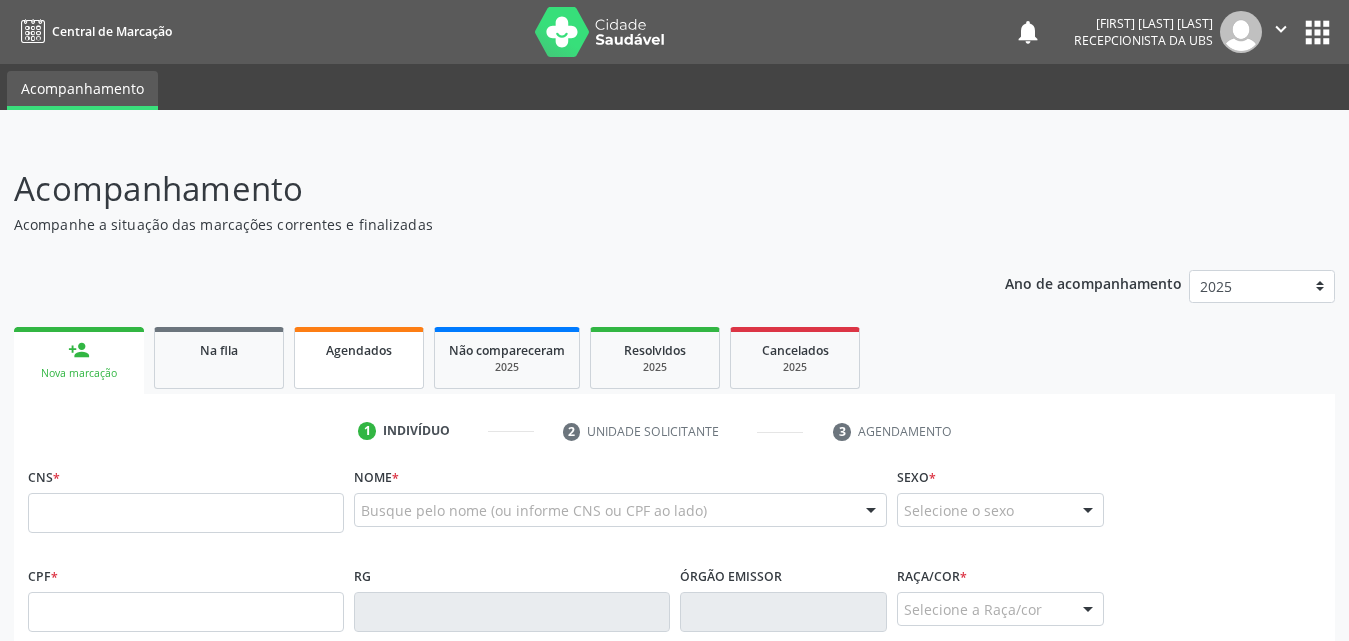 click on "Agendados" at bounding box center [359, 358] 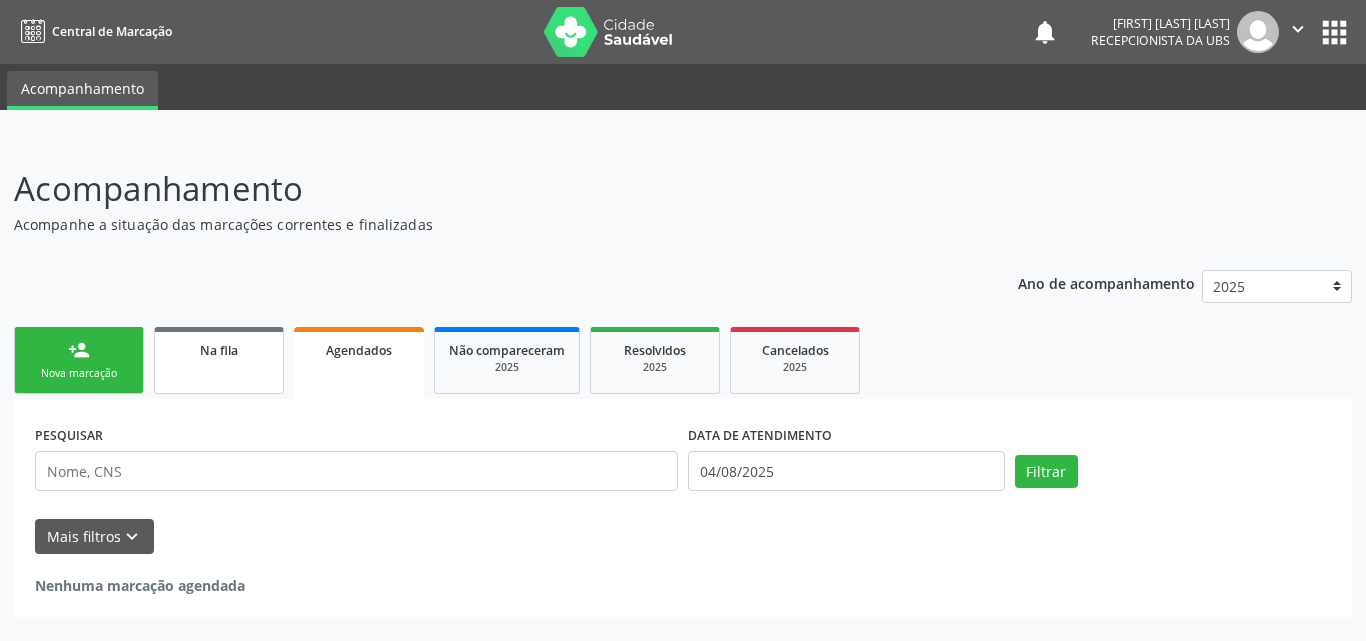 click on "Na fila" at bounding box center [219, 350] 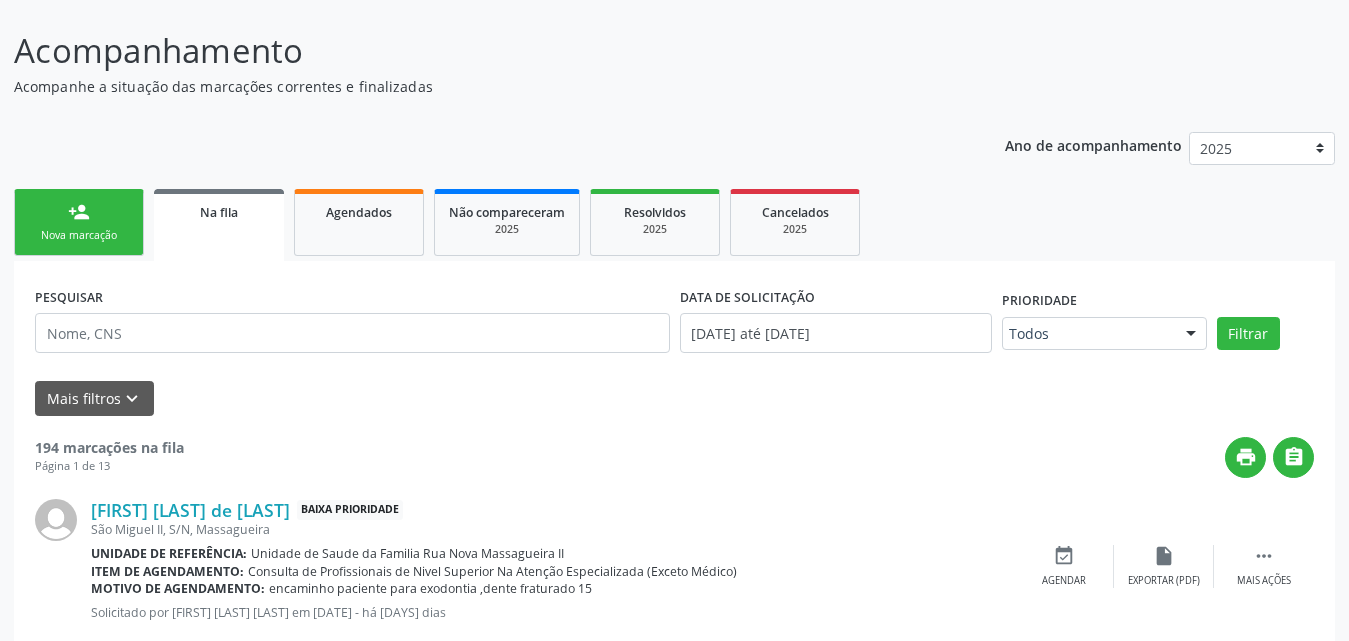 scroll, scrollTop: 0, scrollLeft: 0, axis: both 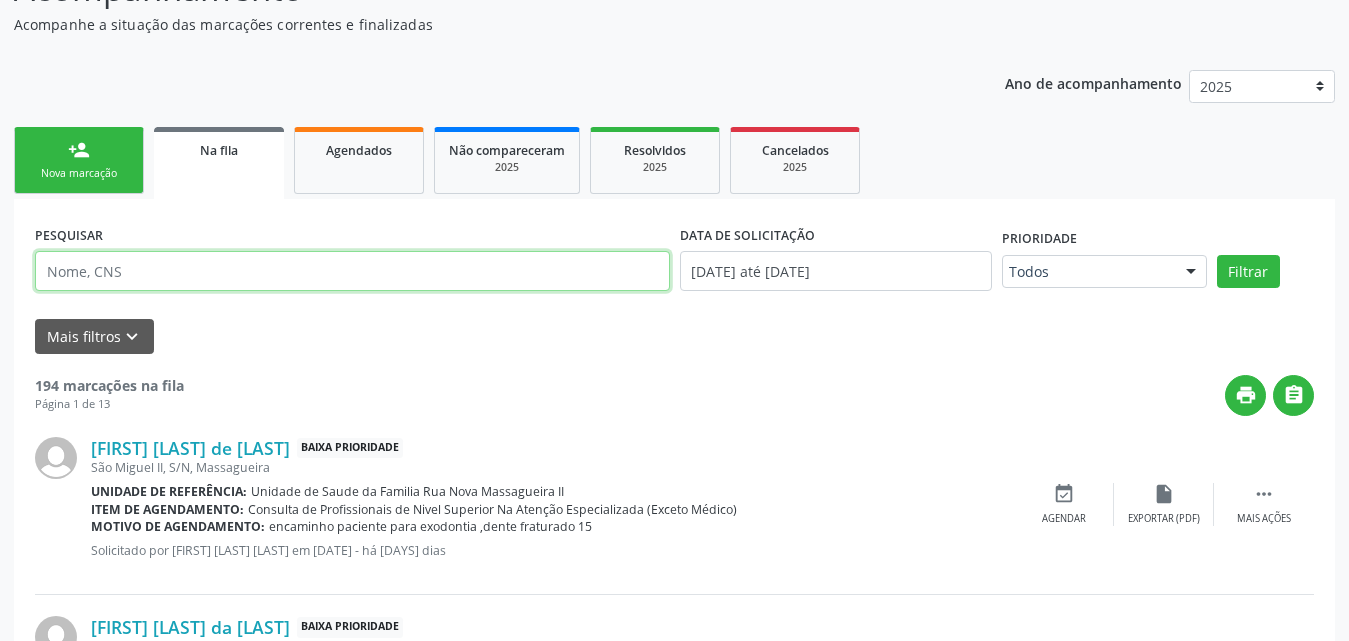 paste on "7034070578677900" 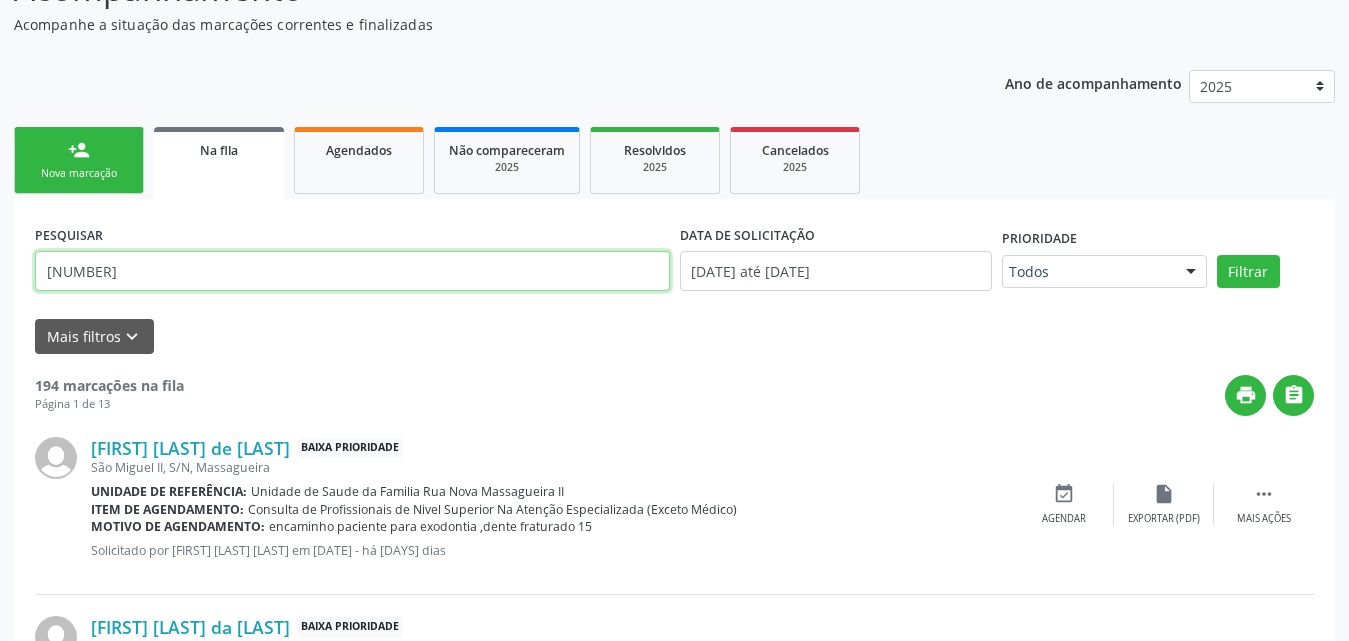 type on "7034070578677900" 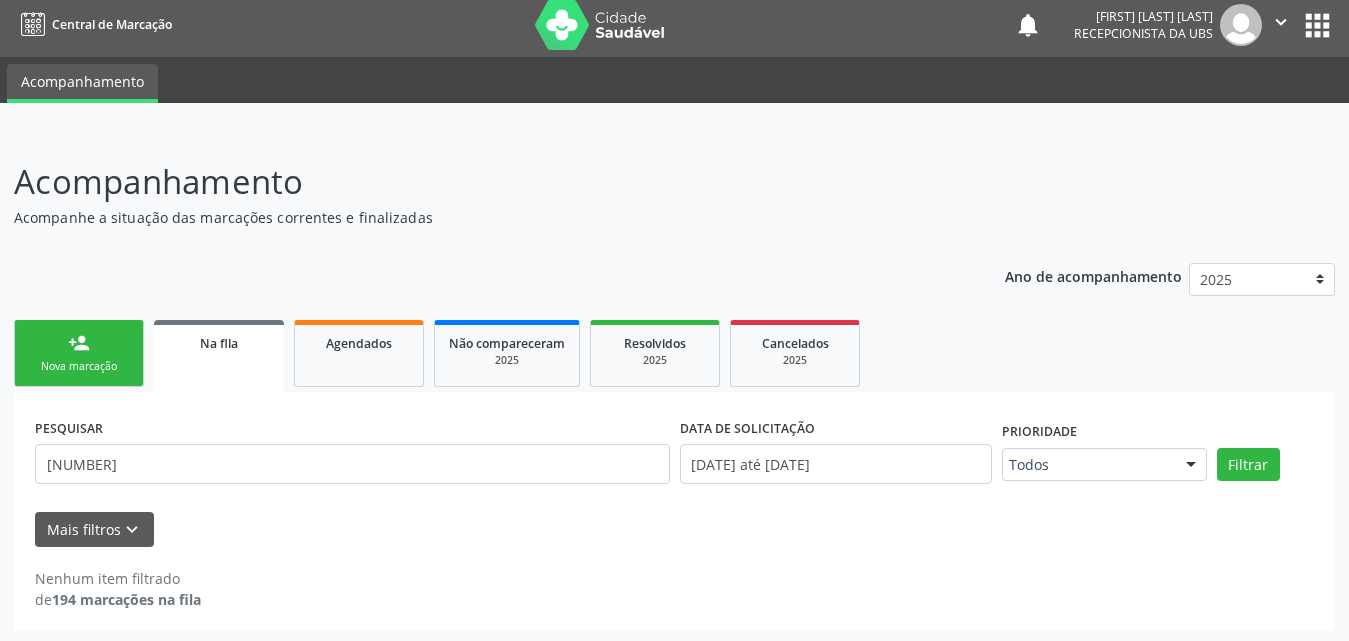 scroll, scrollTop: 11, scrollLeft: 0, axis: vertical 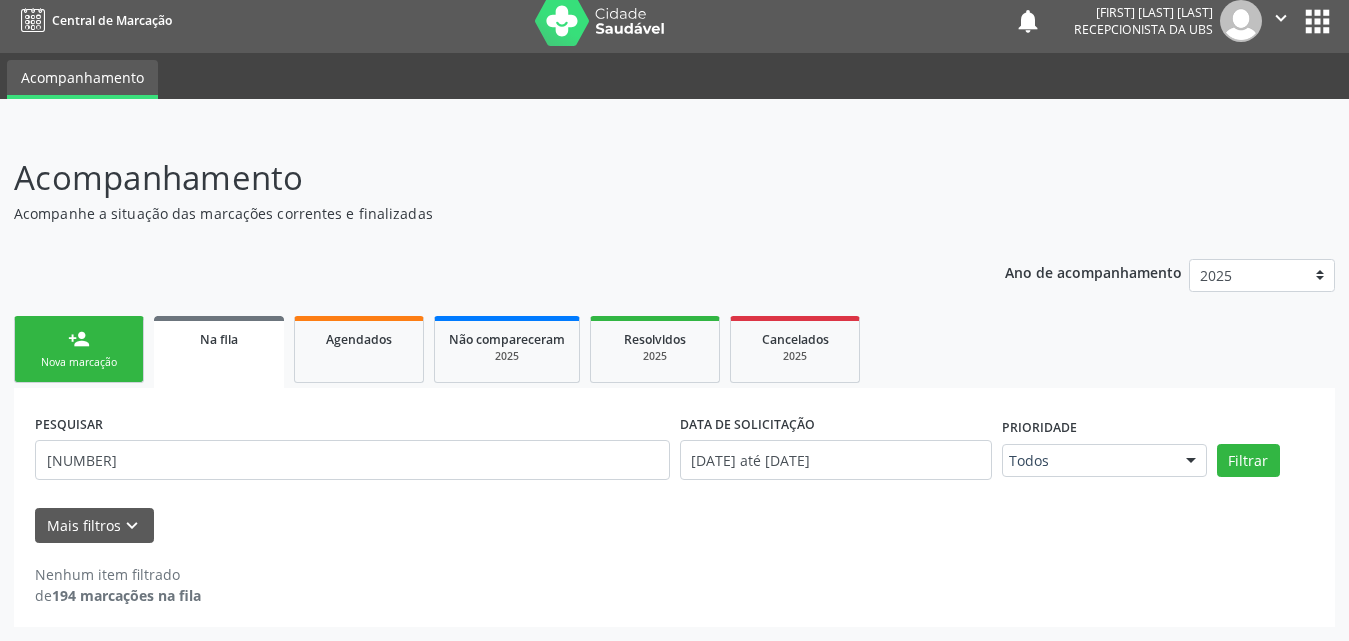 click on "Na fila" at bounding box center [219, 352] 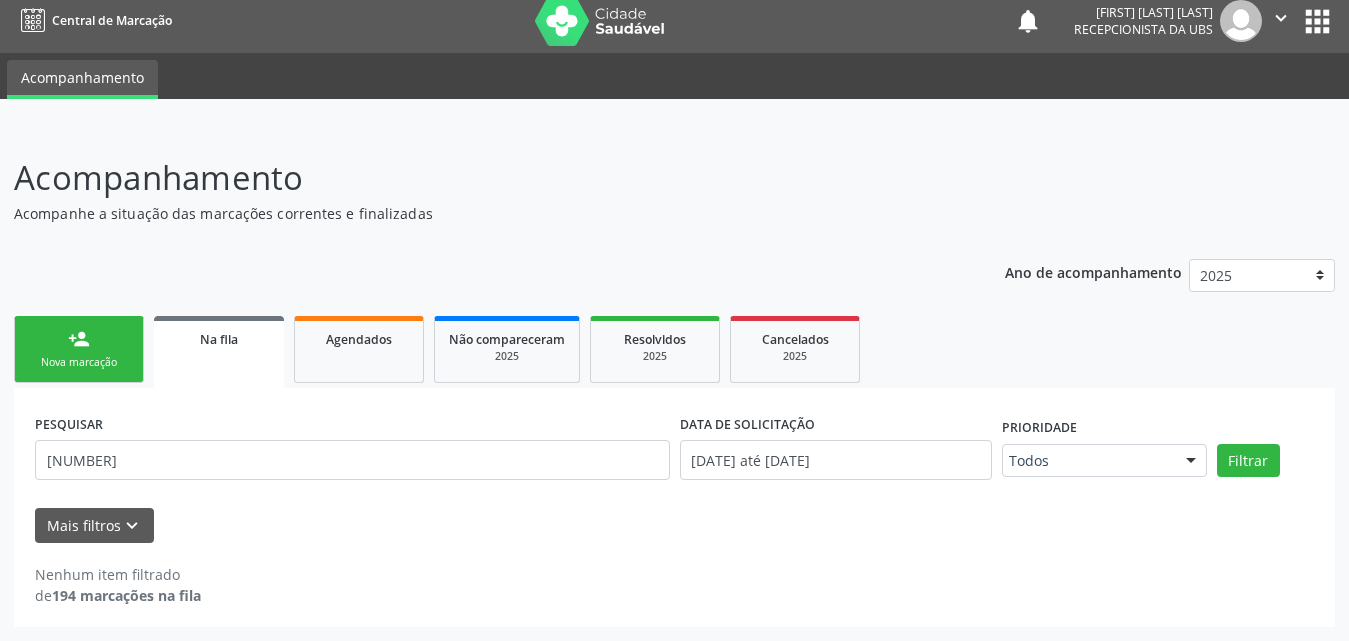 click on "person_add
Nova marcação" at bounding box center [79, 349] 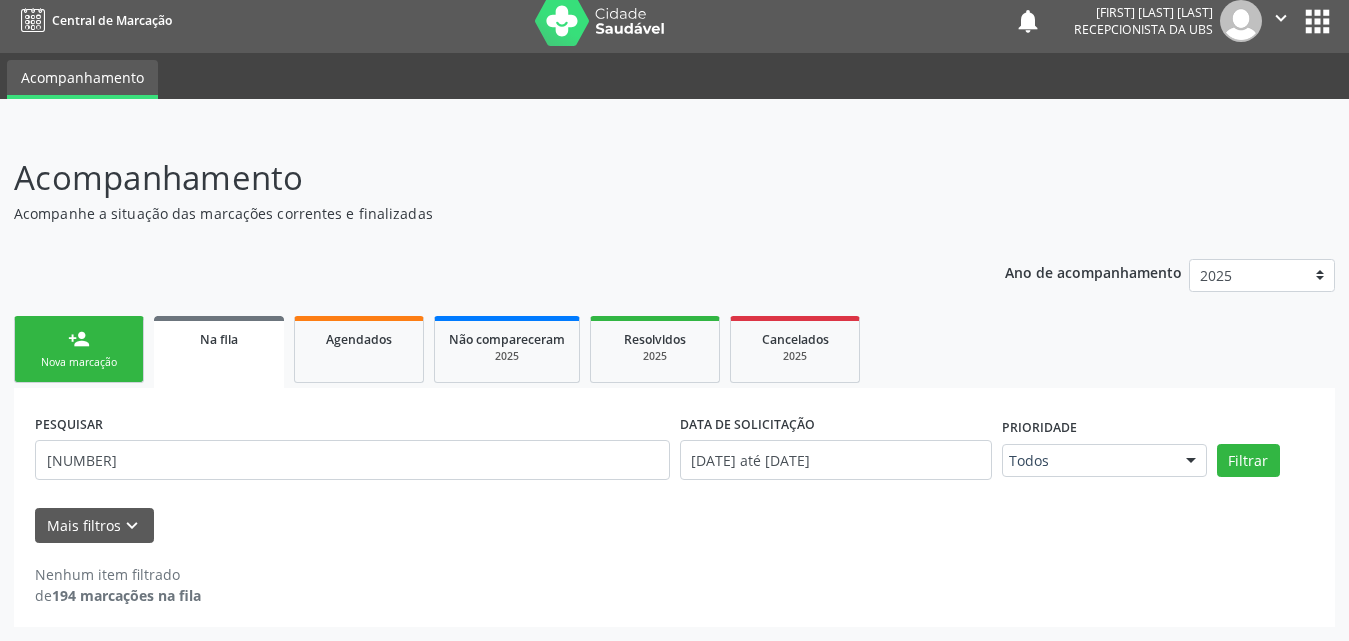 click on "Na fila" at bounding box center (219, 339) 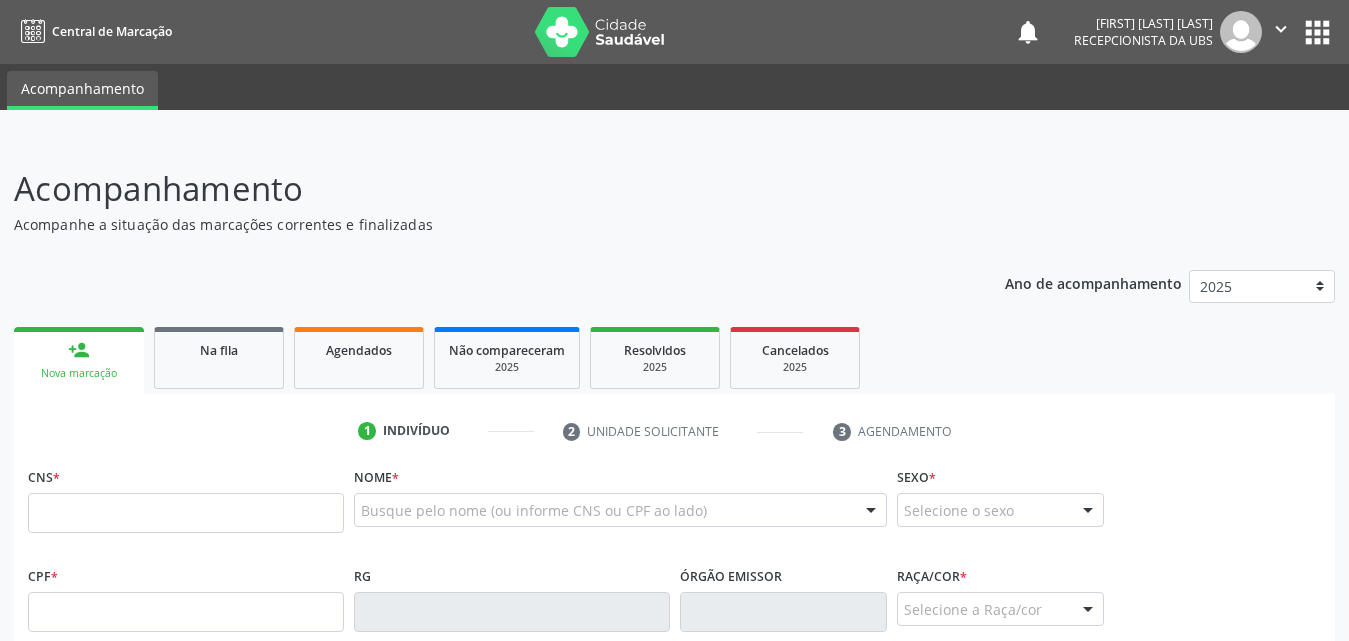 scroll, scrollTop: 11, scrollLeft: 0, axis: vertical 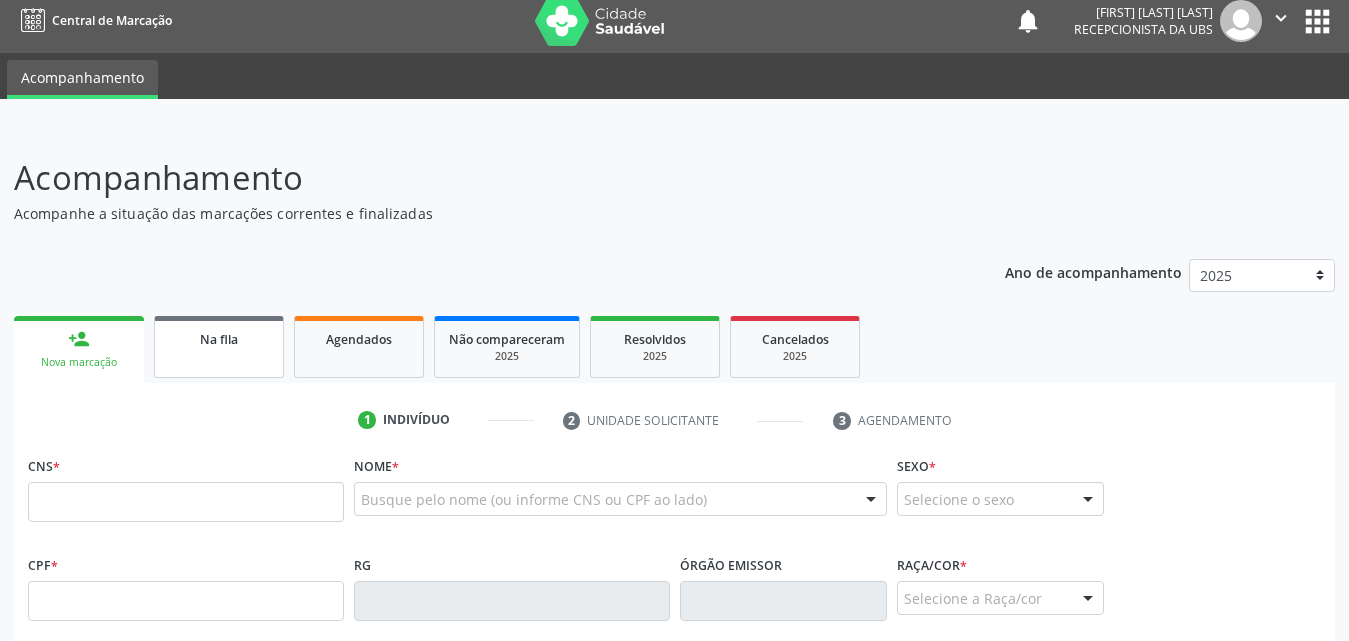 click on "Na fila" at bounding box center (219, 339) 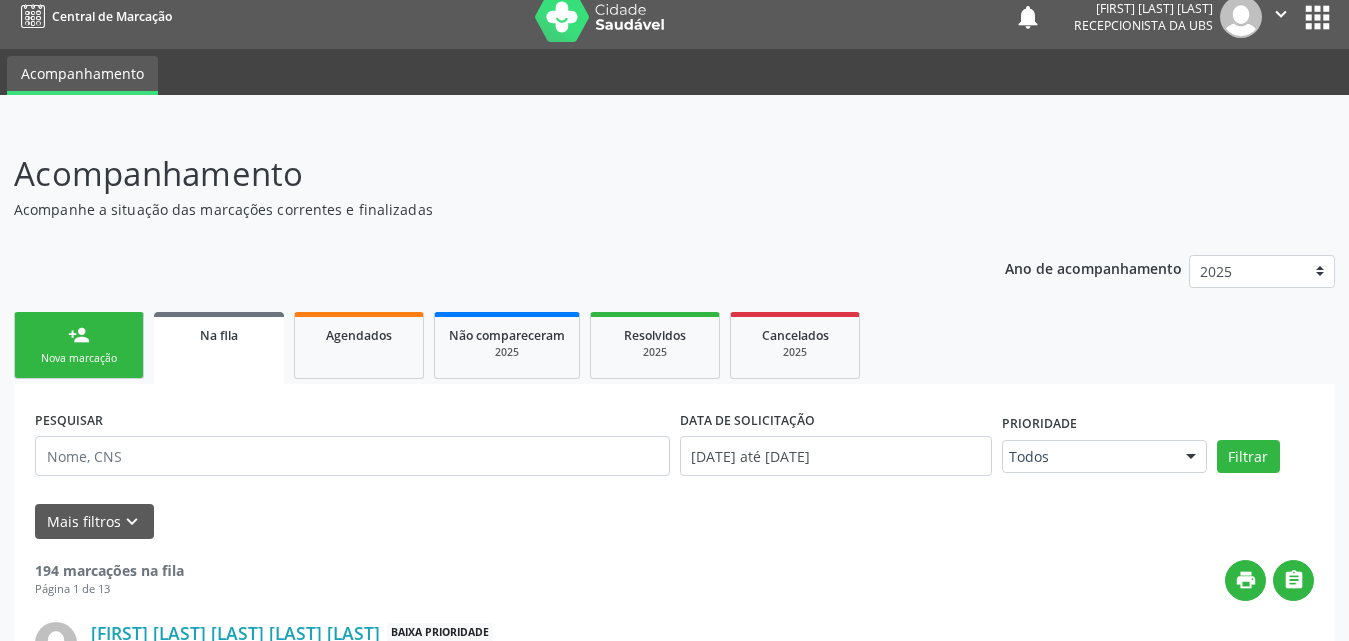 scroll, scrollTop: 11, scrollLeft: 0, axis: vertical 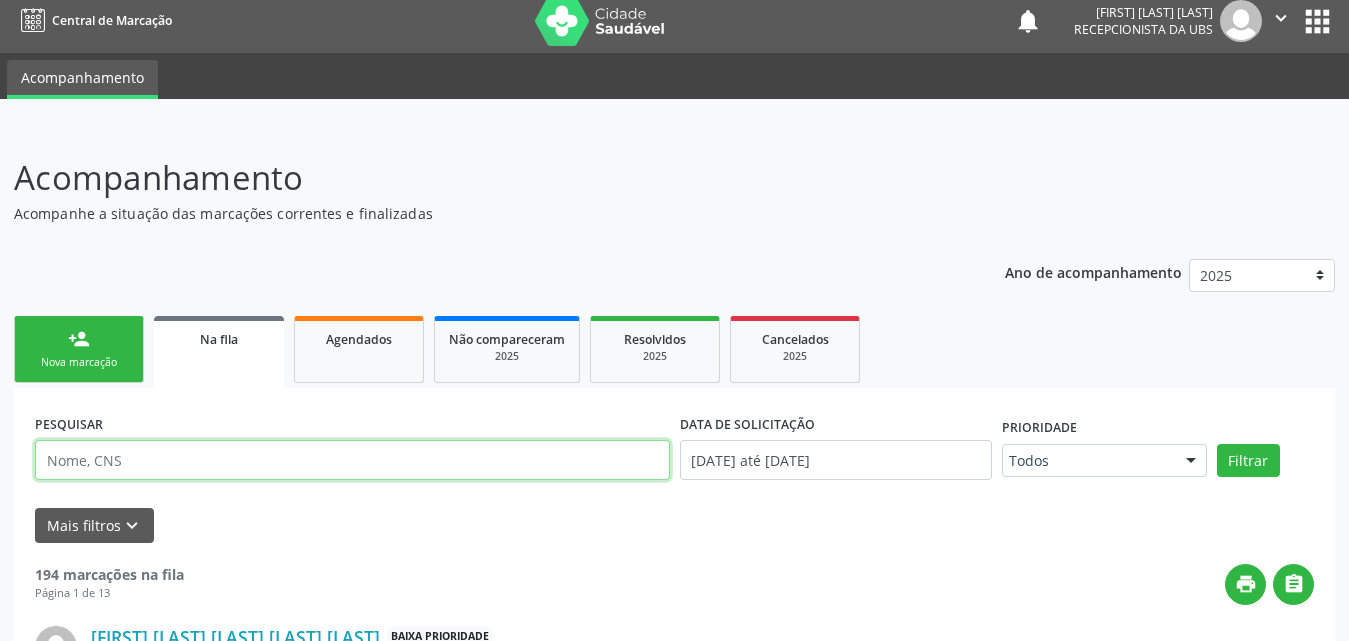 click at bounding box center [352, 460] 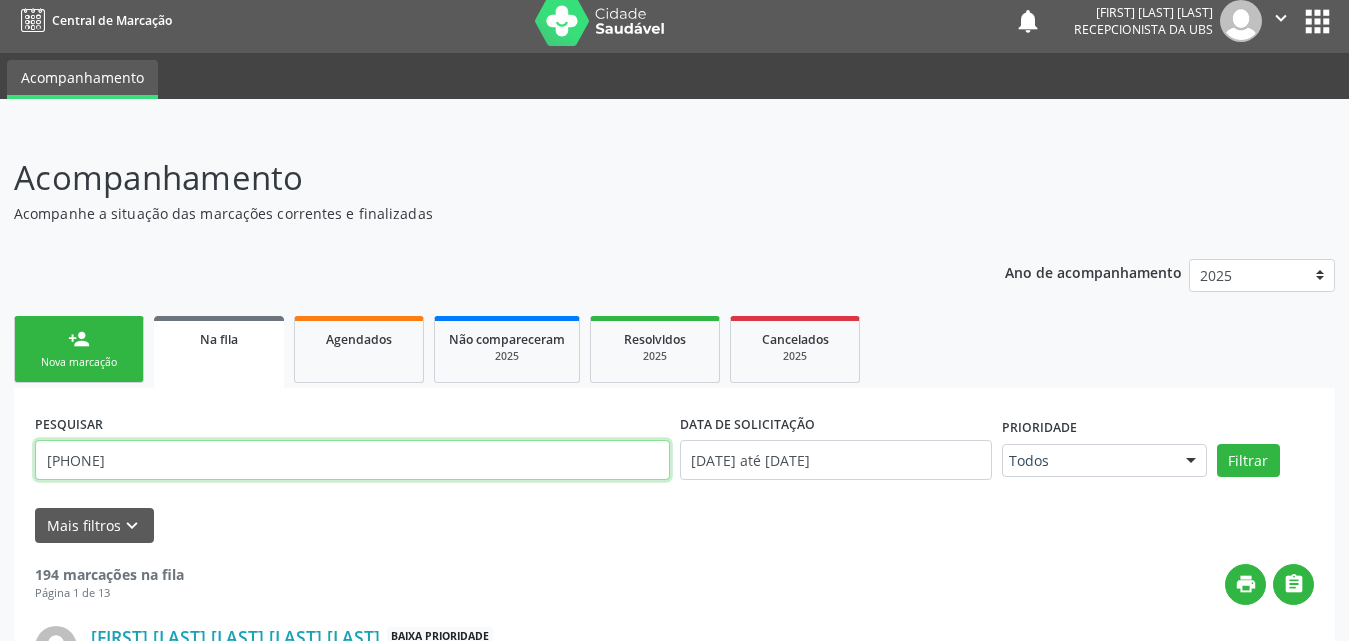 type on "706406682073887" 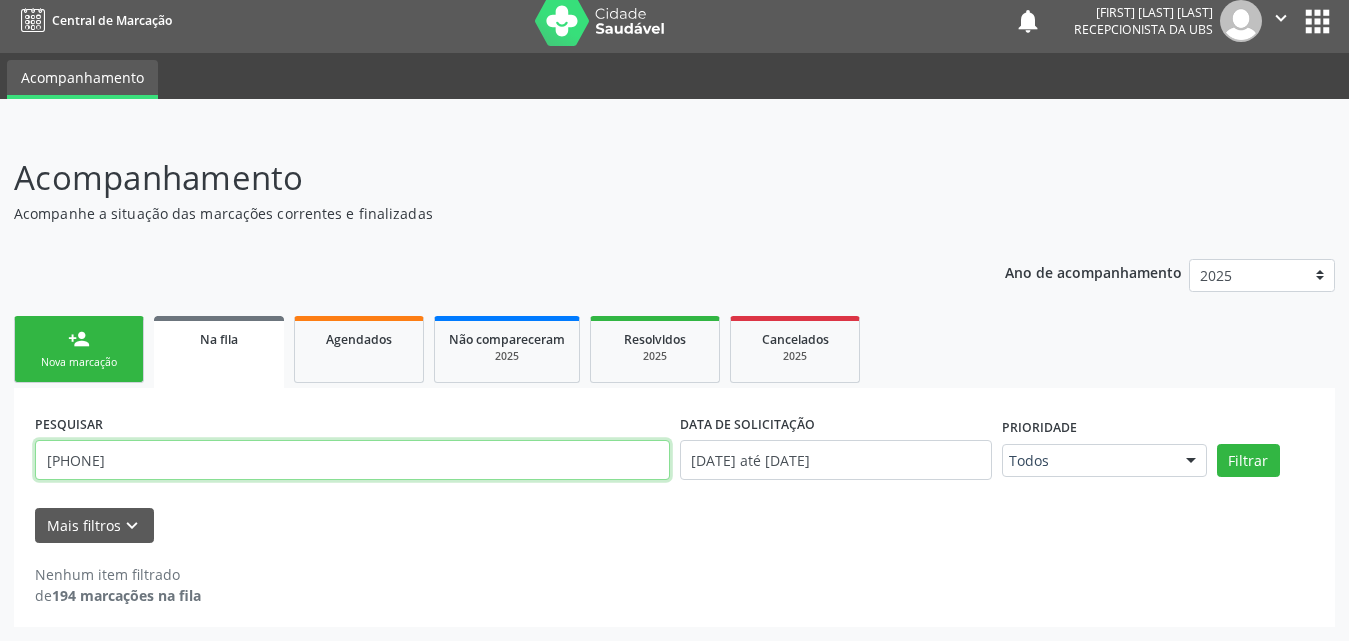 click on "706406682073887" at bounding box center (352, 460) 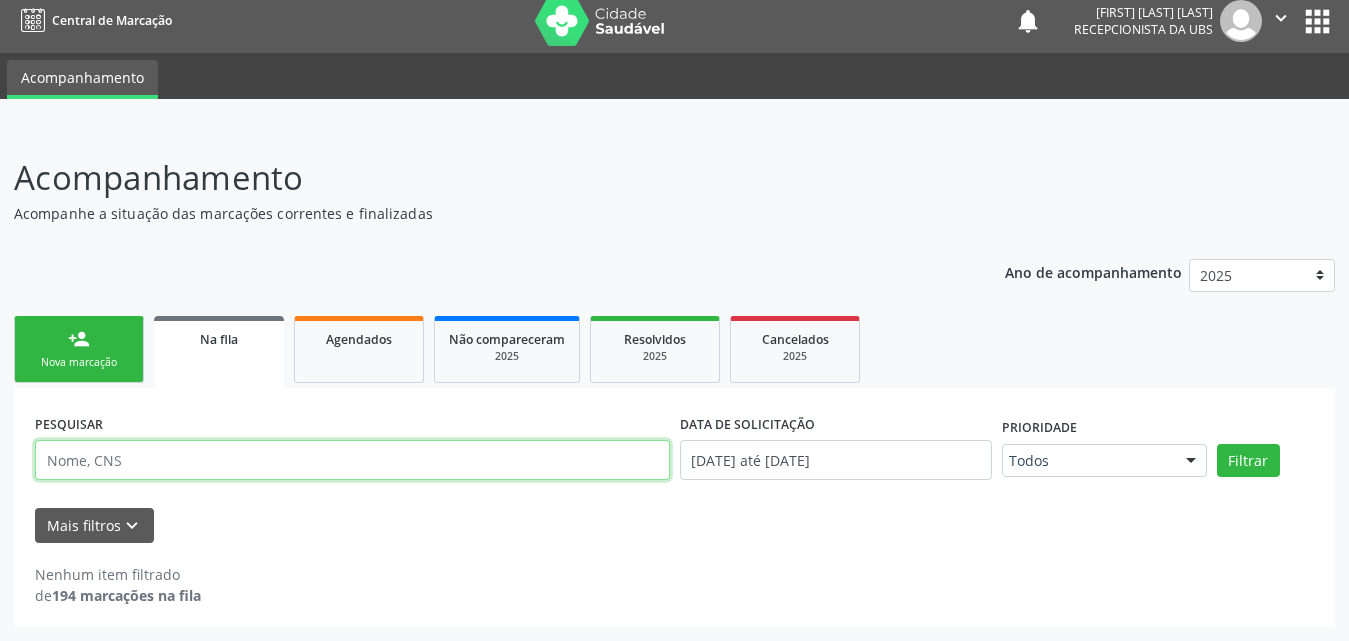 click at bounding box center (352, 460) 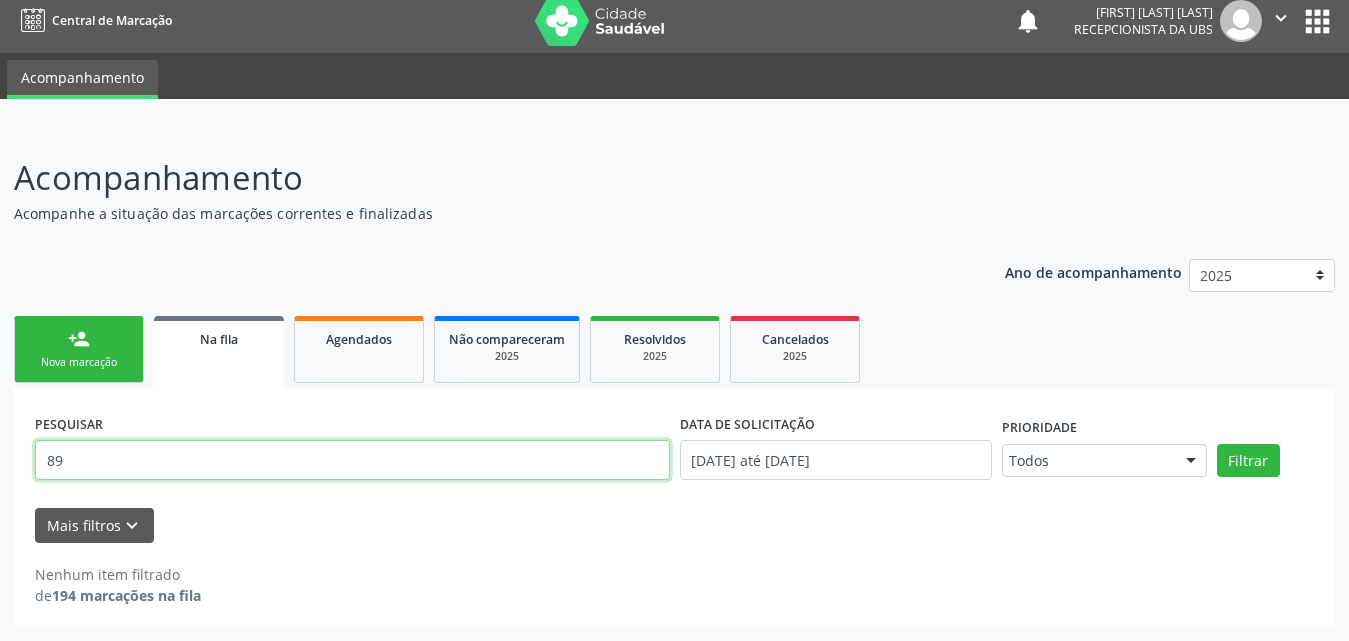 type on "8" 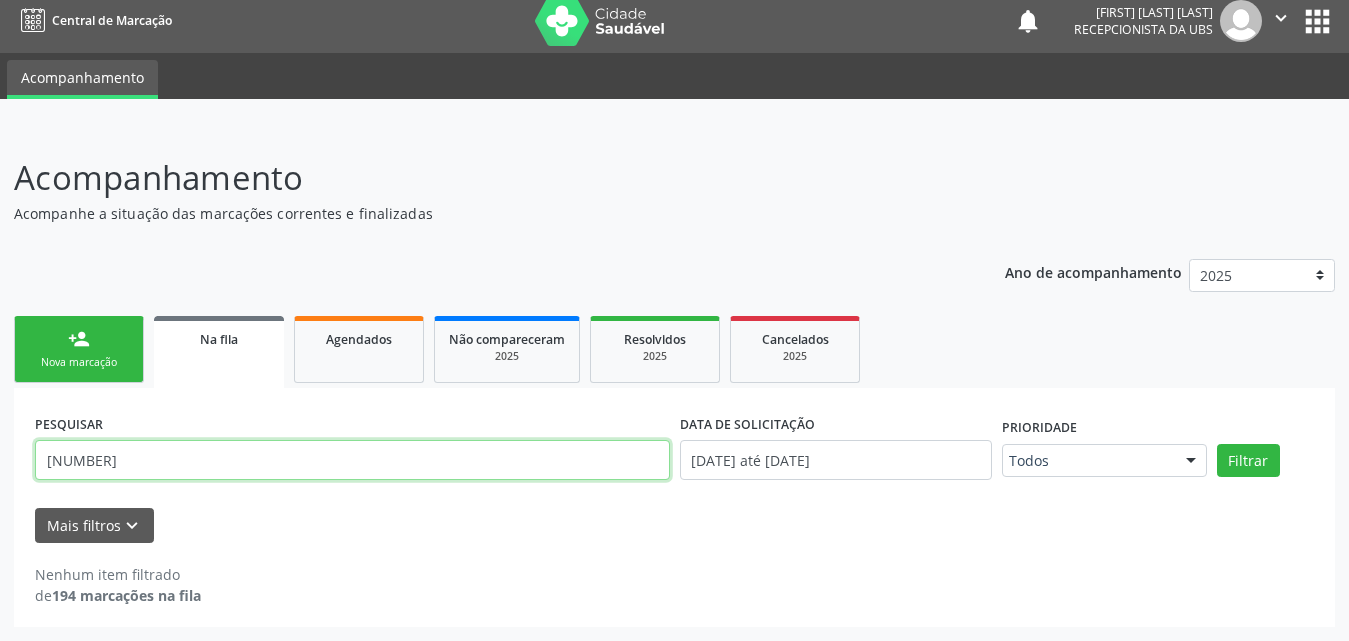 click on "898005155246468" at bounding box center [352, 460] 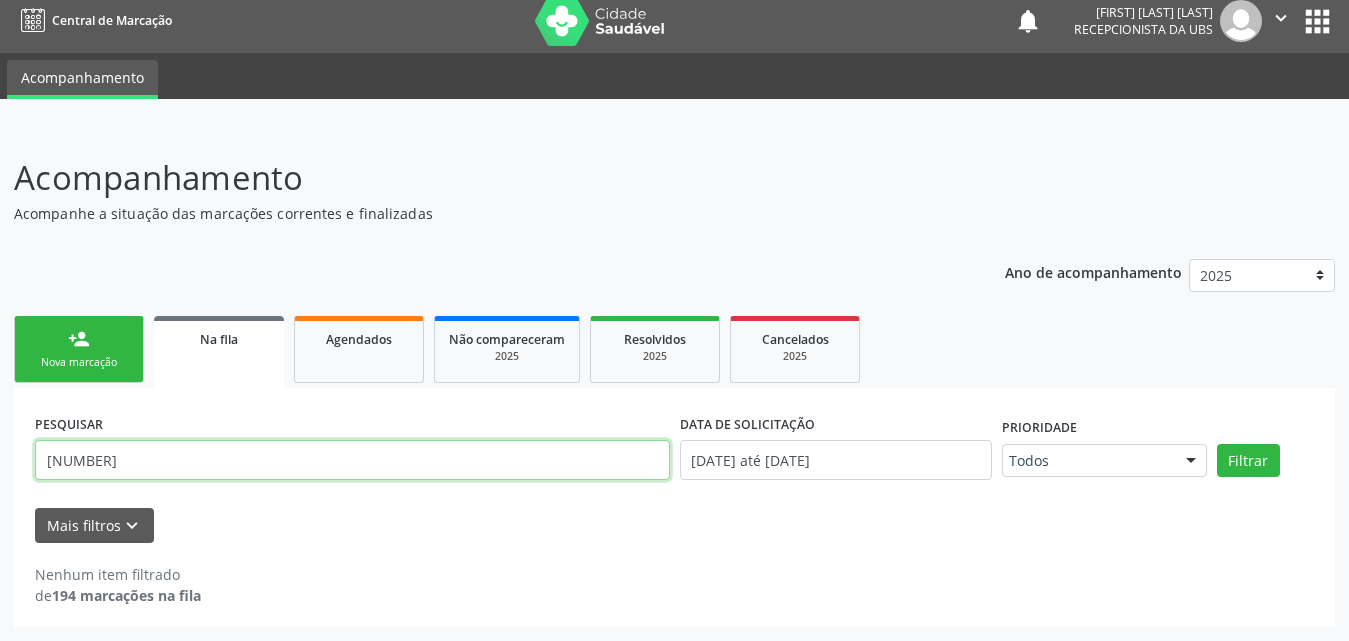 type on "898005155246468" 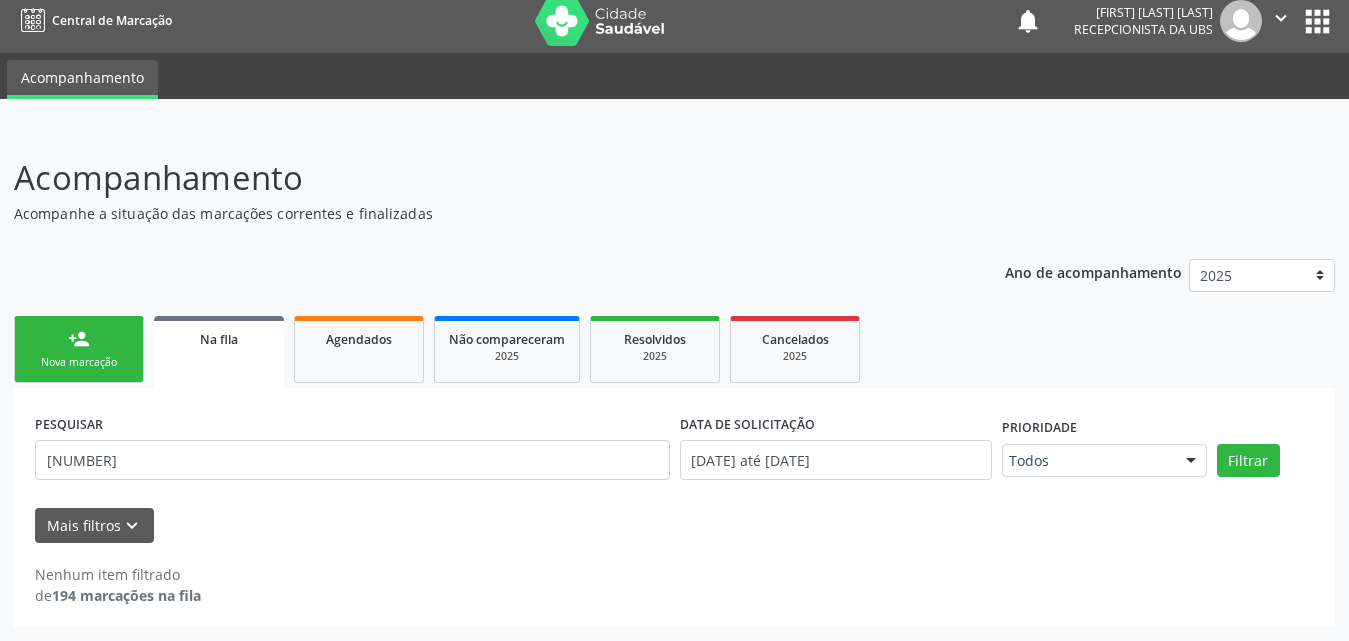 click on "person_add" at bounding box center (79, 339) 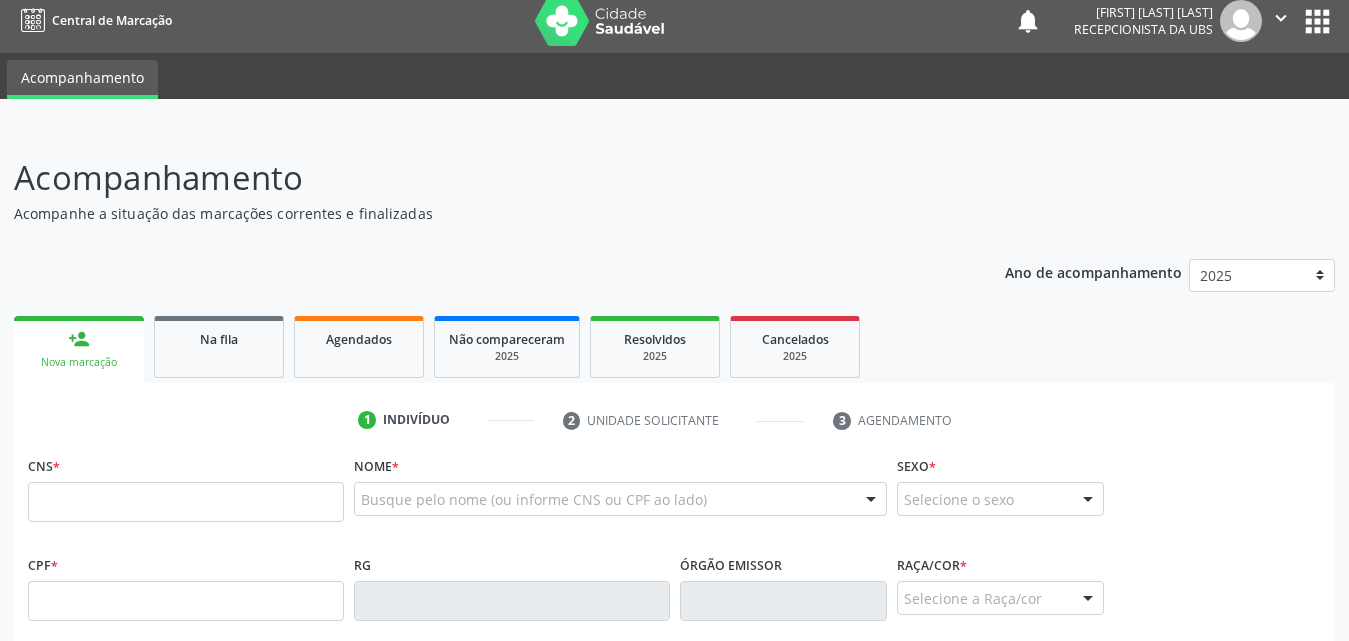 click on "person_add" at bounding box center [79, 339] 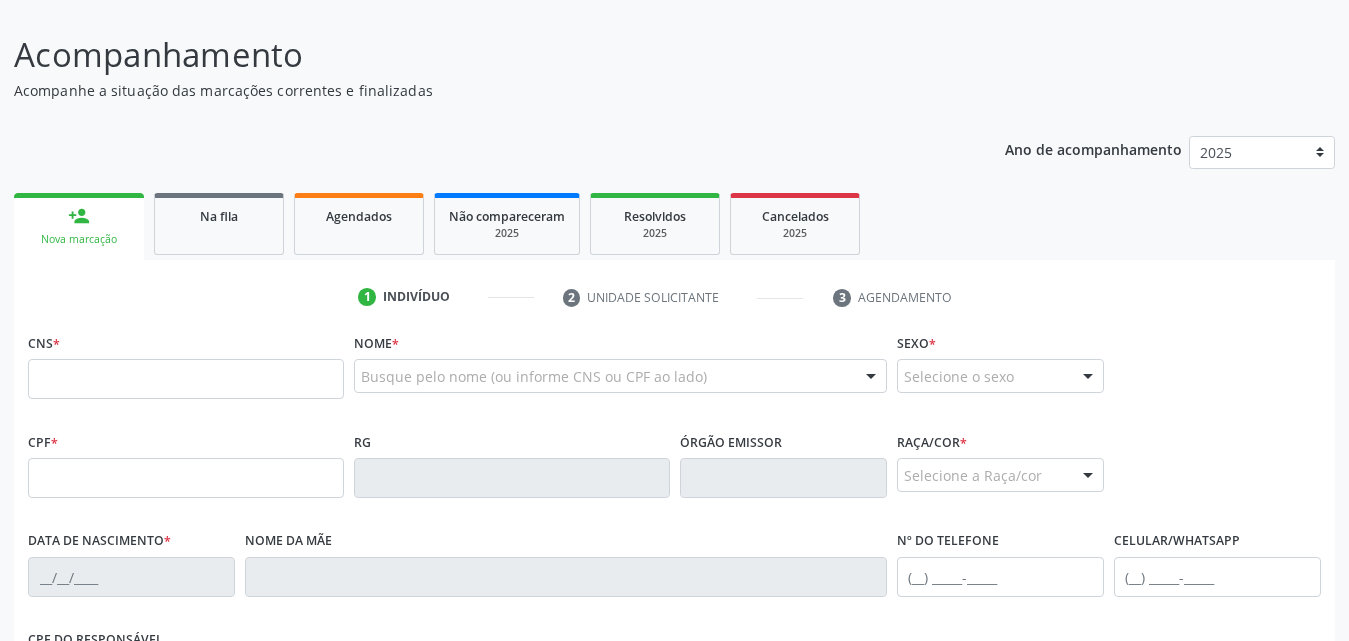 scroll, scrollTop: 311, scrollLeft: 0, axis: vertical 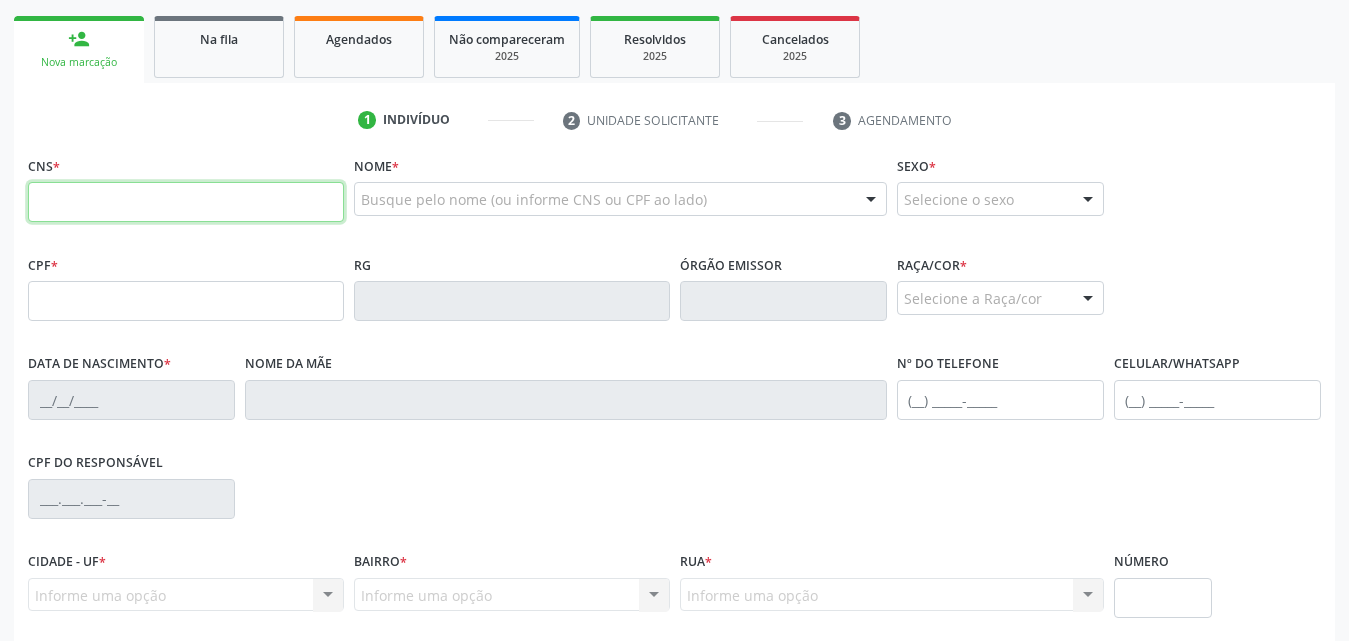 paste on "898 0051 5524 6468" 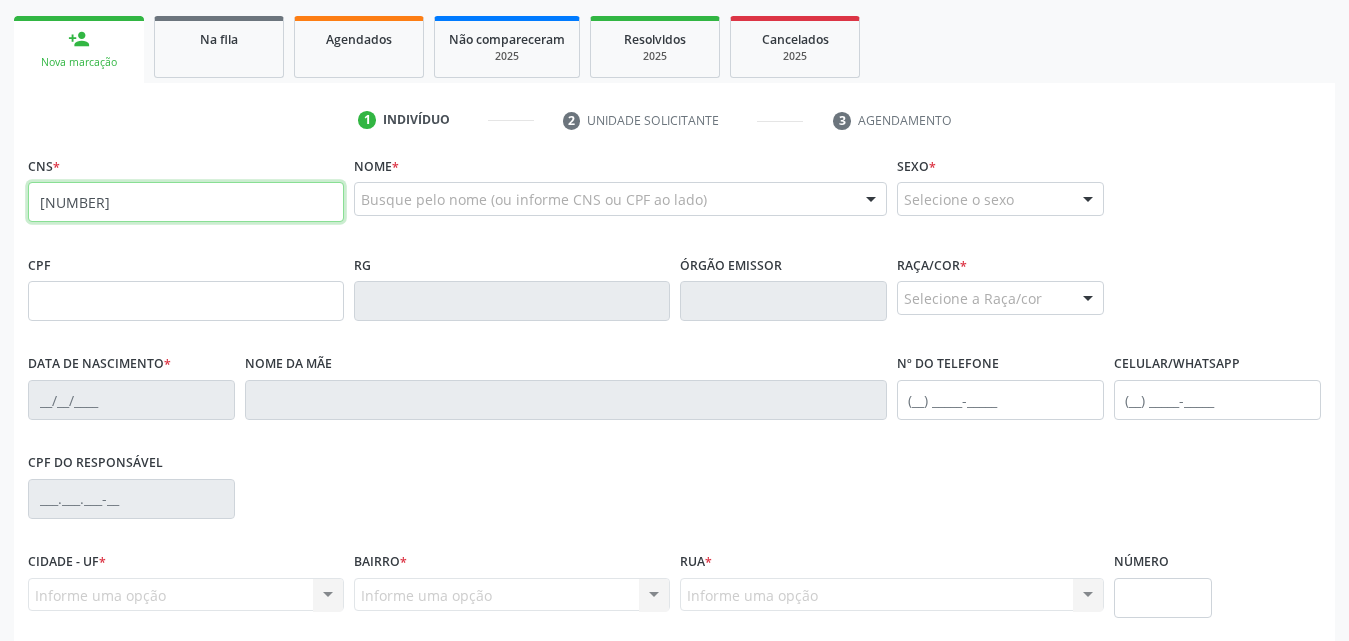 type on "898 0051 5524 6468" 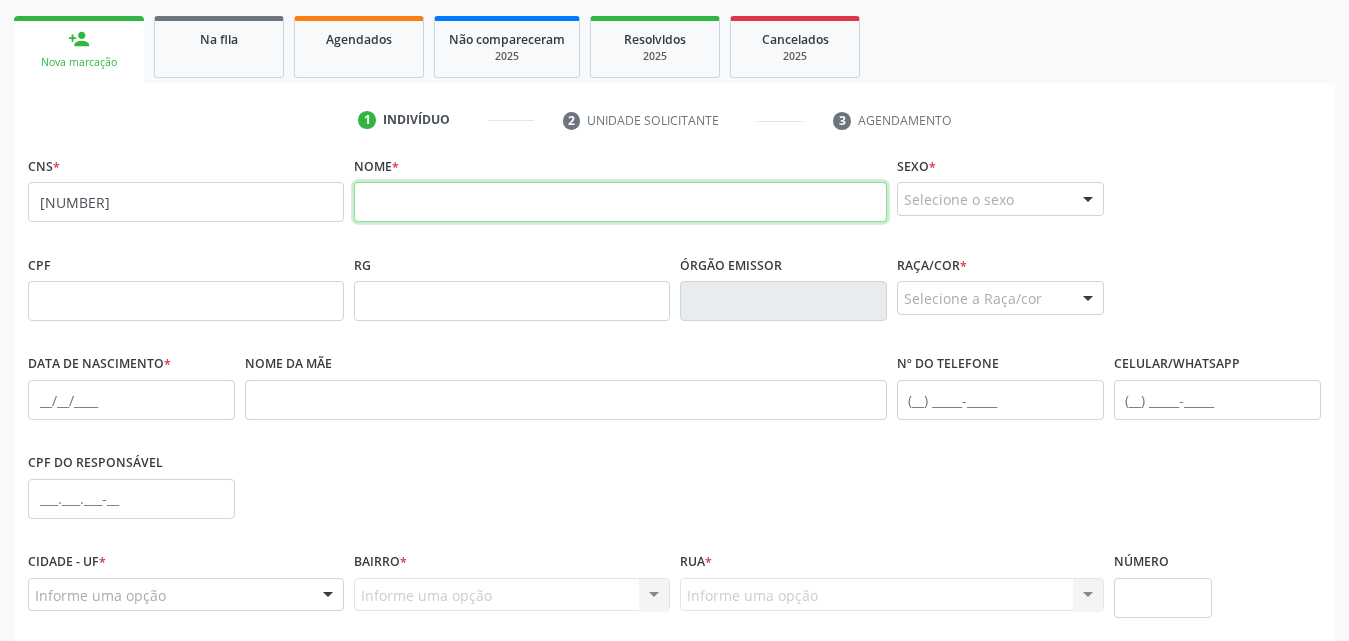 click at bounding box center [620, 202] 